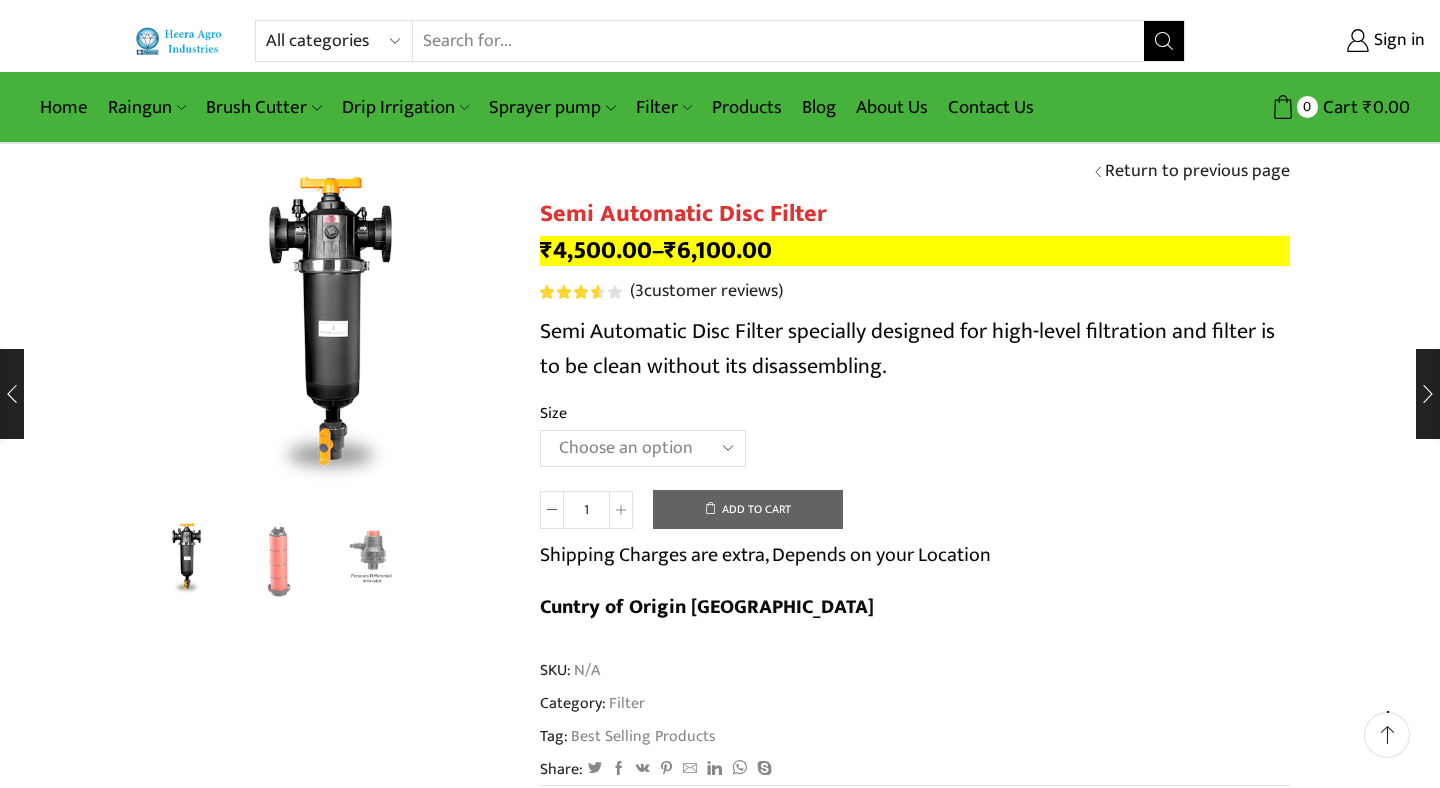 scroll, scrollTop: 122, scrollLeft: 0, axis: vertical 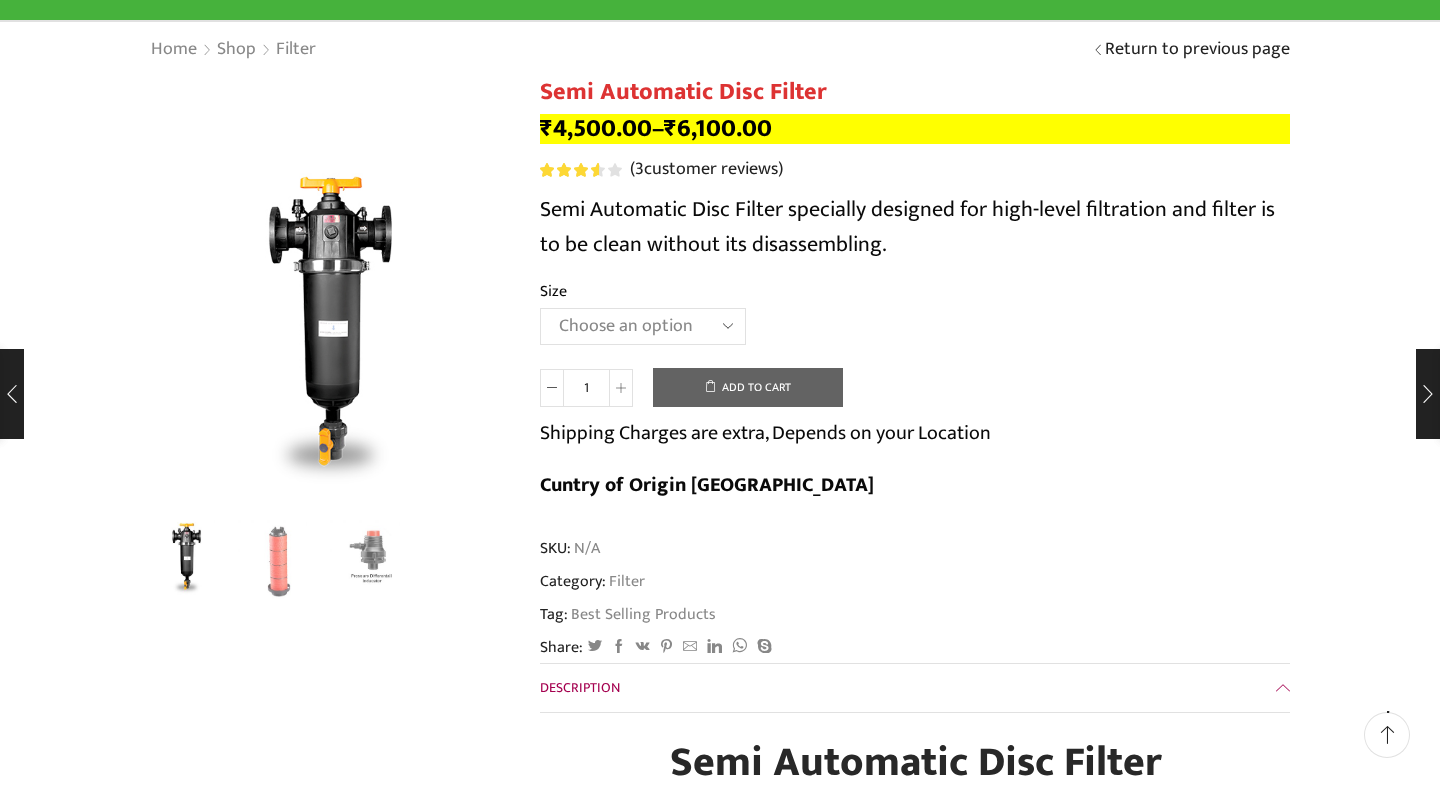 click on "Choose an option 2" Disc Filter 2.5" Disc Filter 3" Disc Filter" 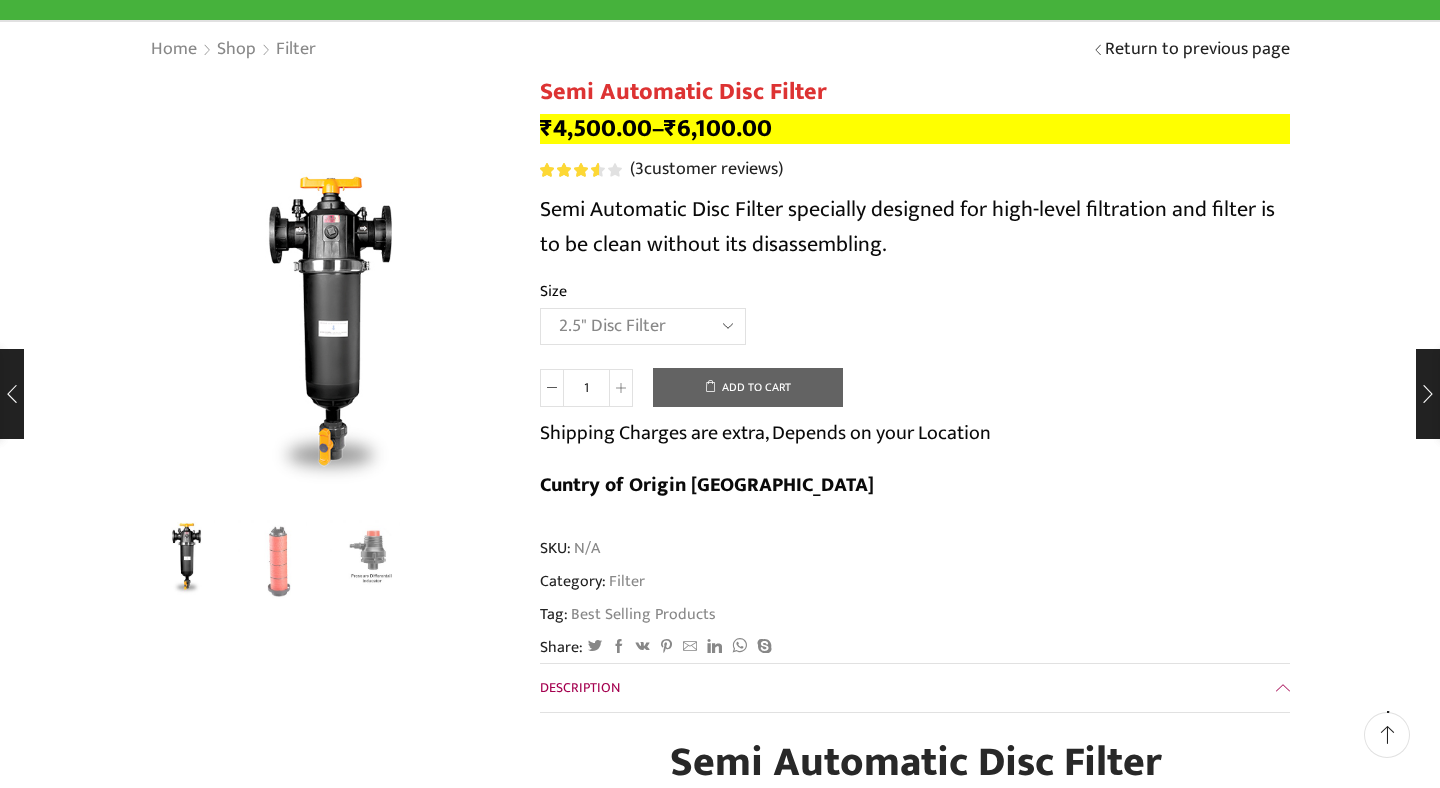 select on "2.5" Disc Filter" 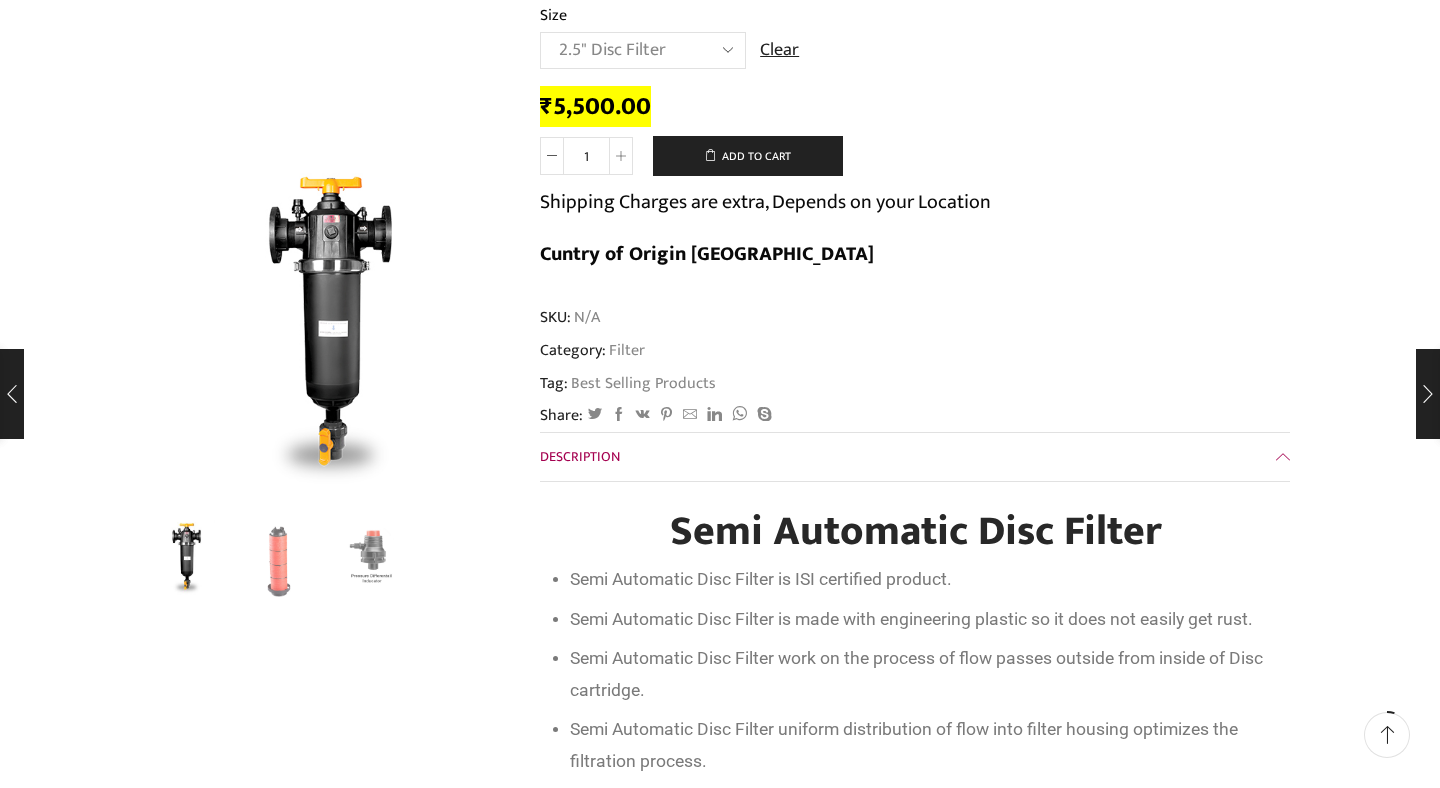 scroll, scrollTop: 401, scrollLeft: 0, axis: vertical 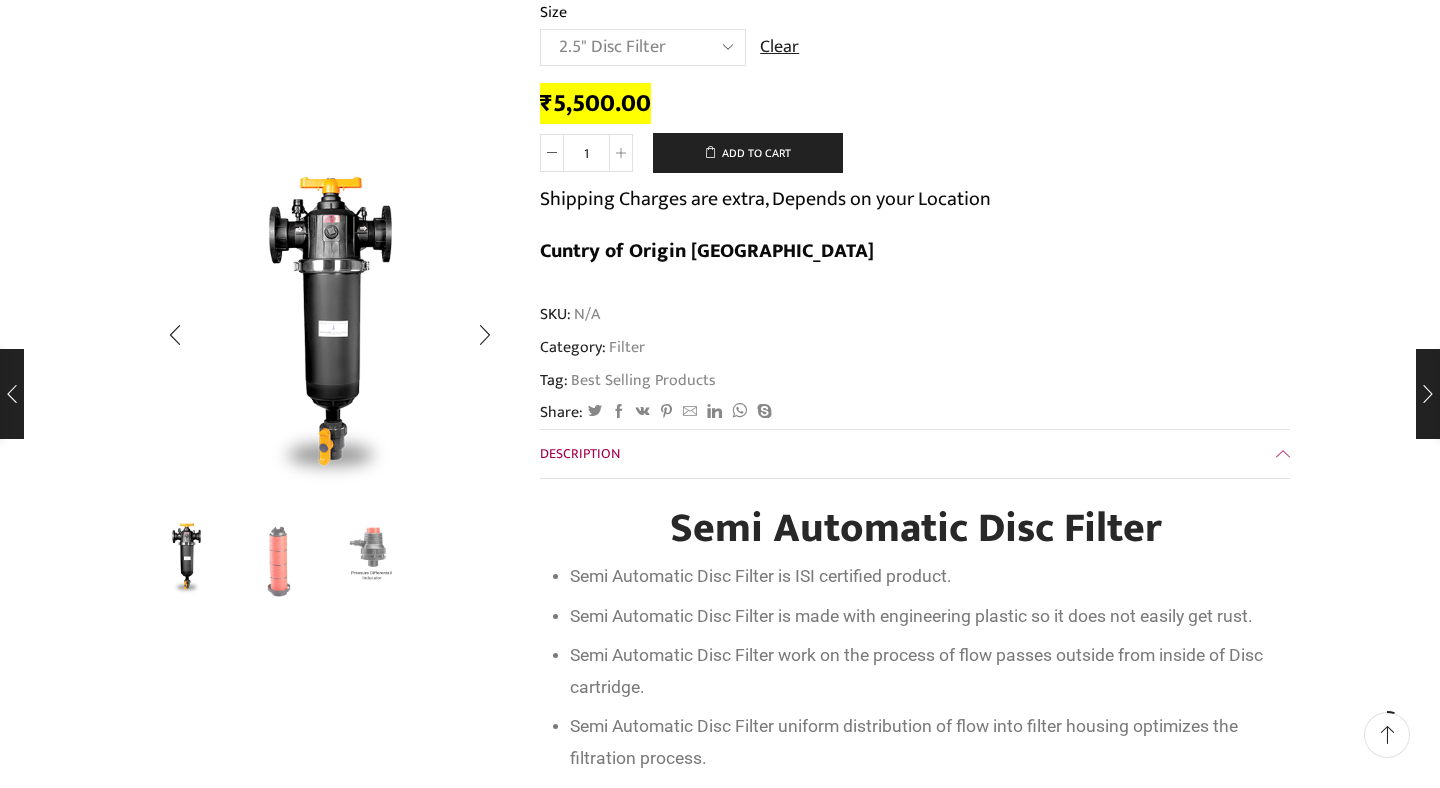 click at bounding box center [371, 558] 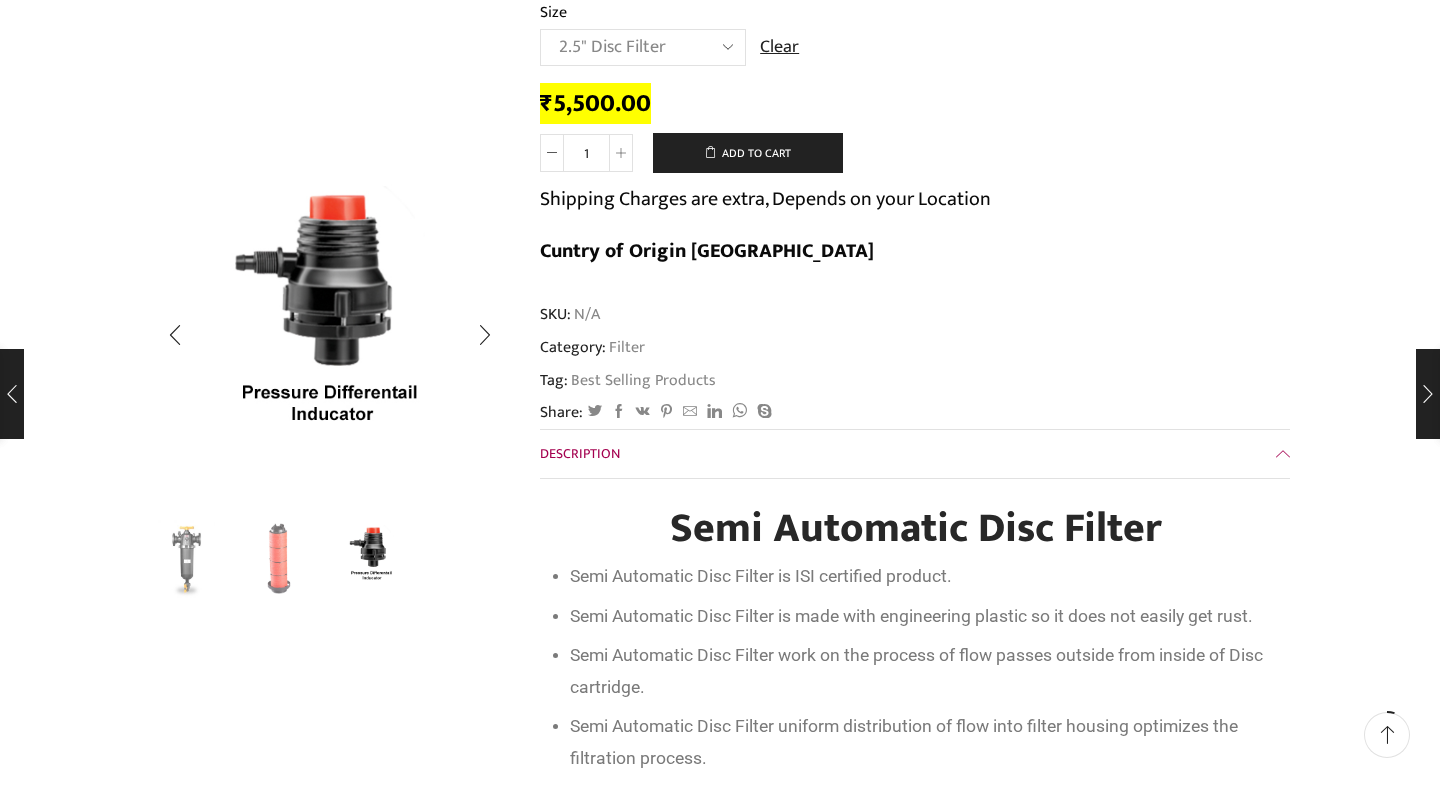 click at bounding box center (279, 558) 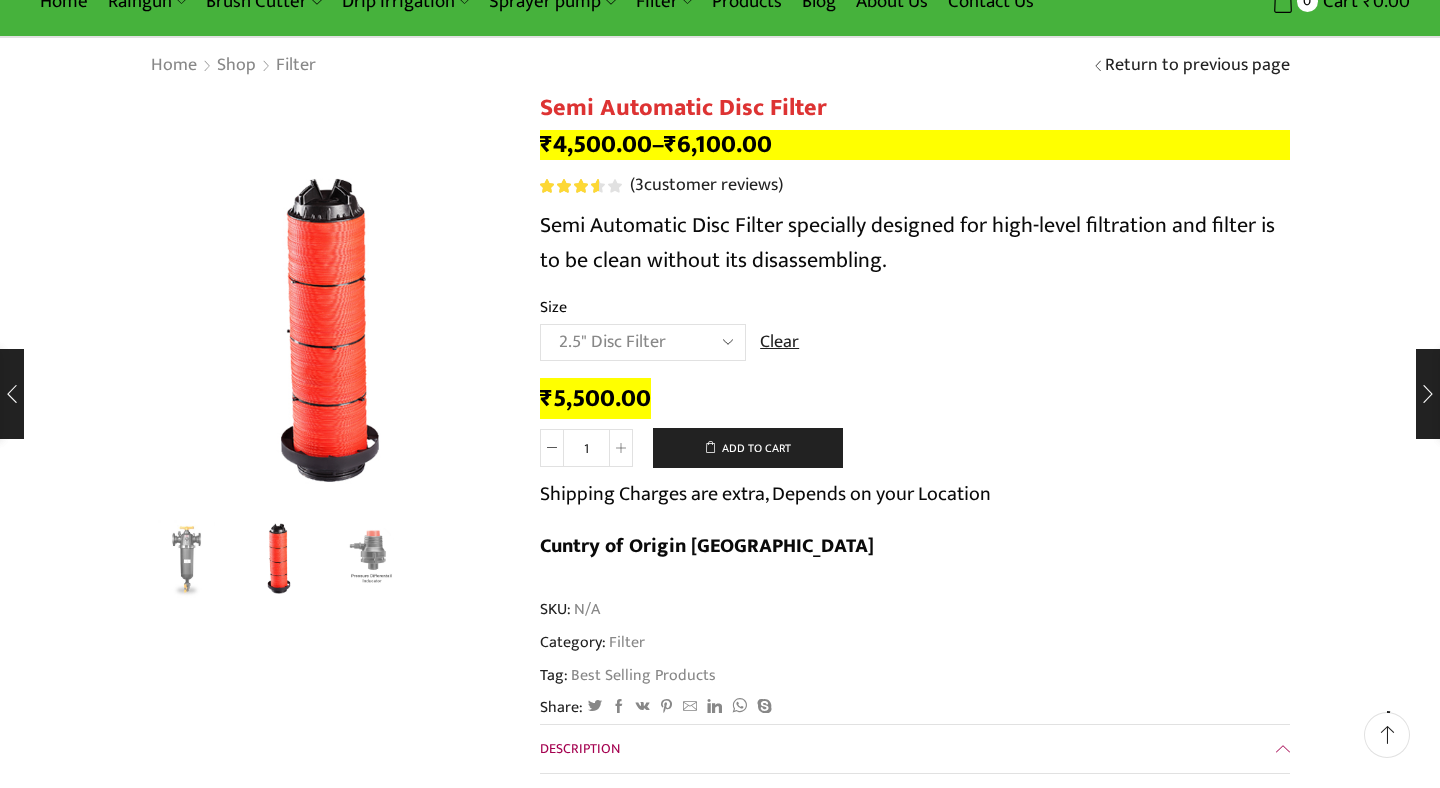 scroll, scrollTop: 0, scrollLeft: 0, axis: both 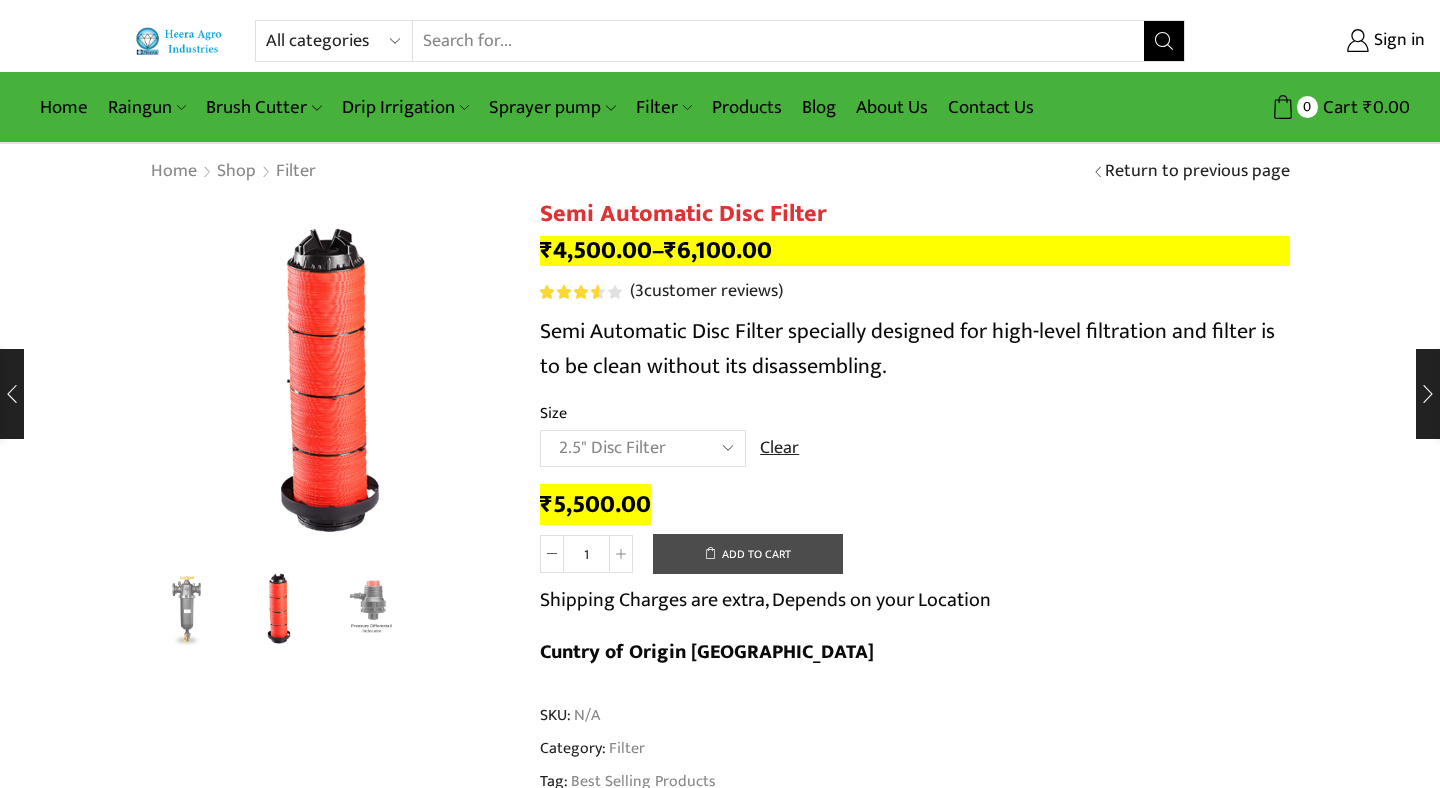 click on "Add to cart" 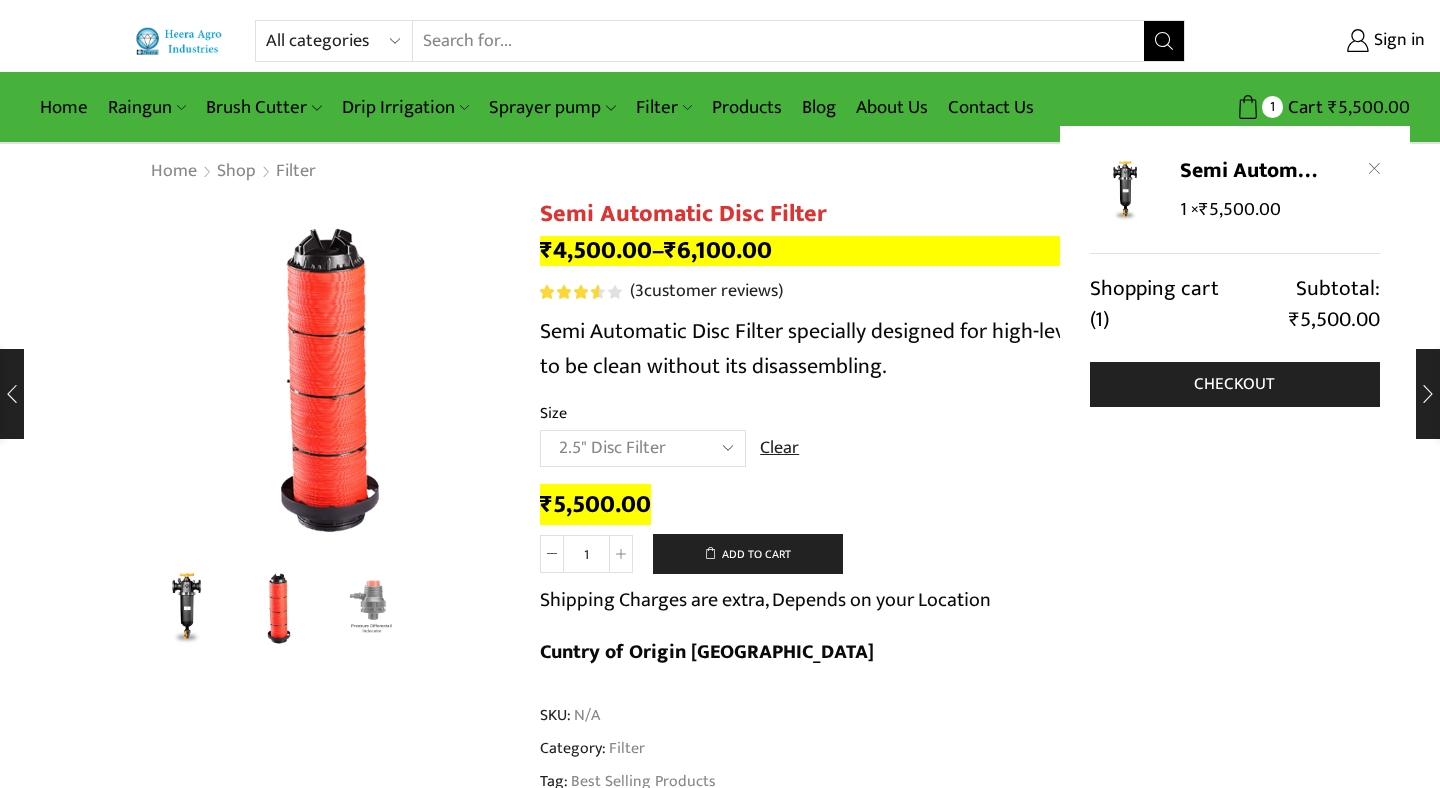 click on "Shopping cart                     (1)
Subtotal:   ₹ 5,500.00" at bounding box center (1235, 318) 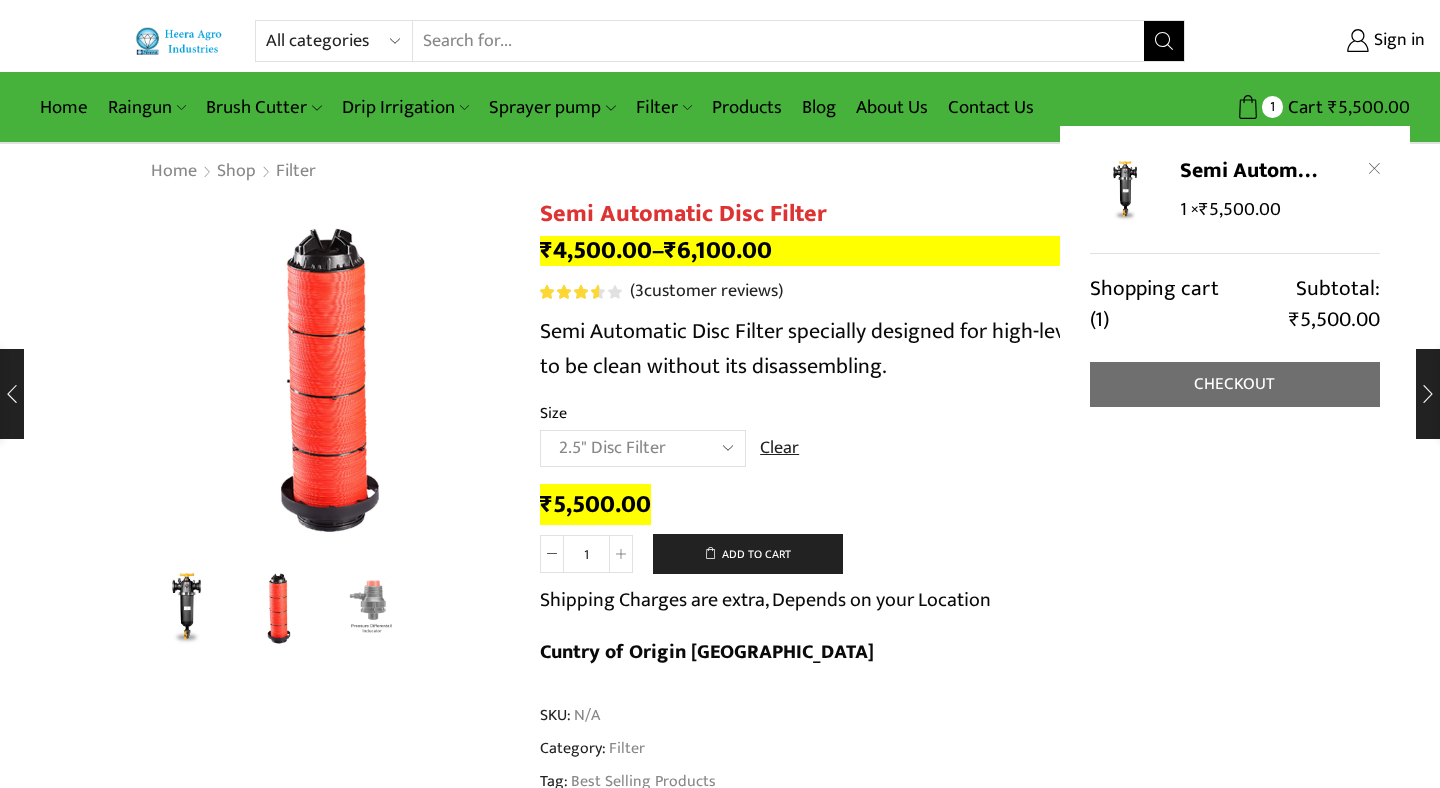 click on "Checkout" at bounding box center (1235, 384) 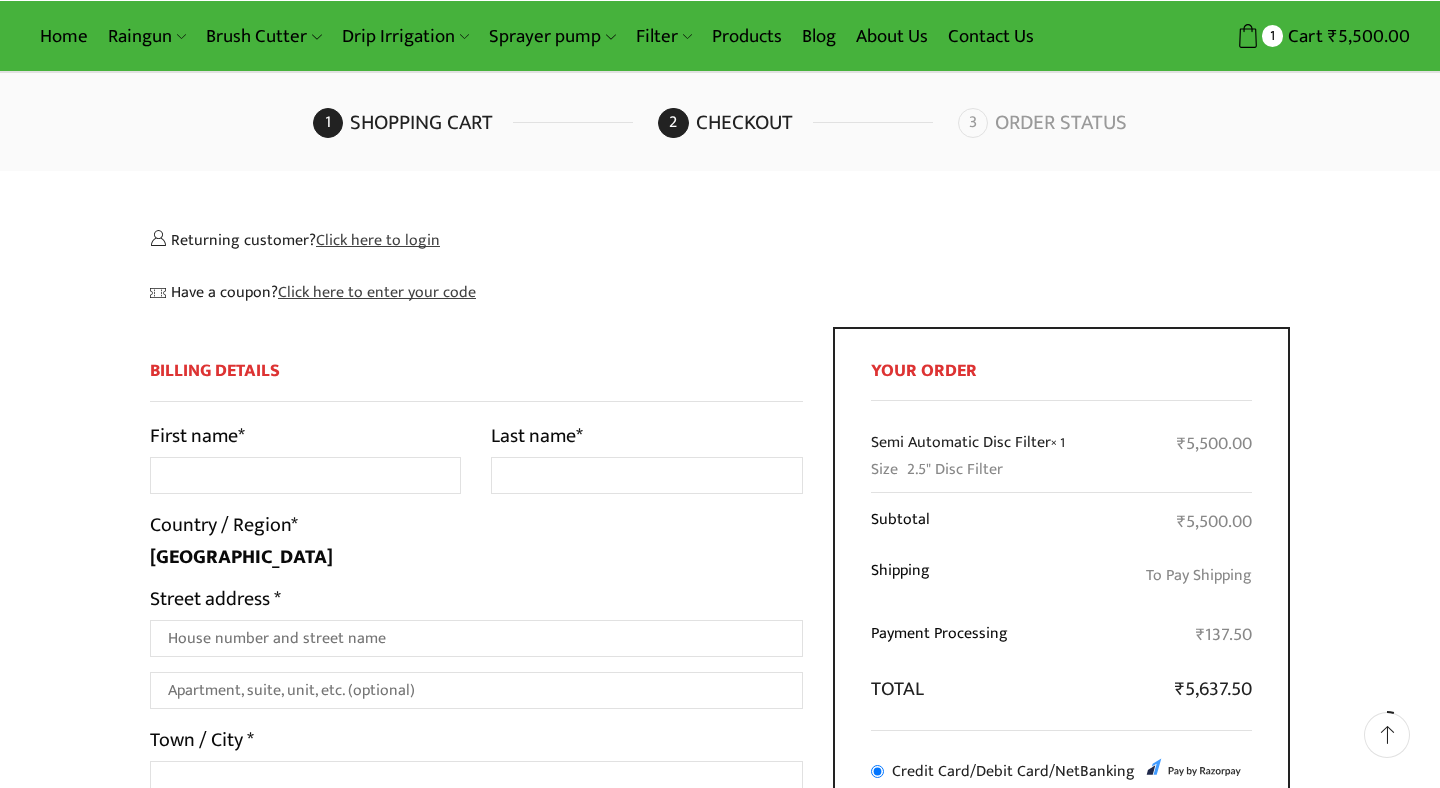 scroll, scrollTop: 0, scrollLeft: 0, axis: both 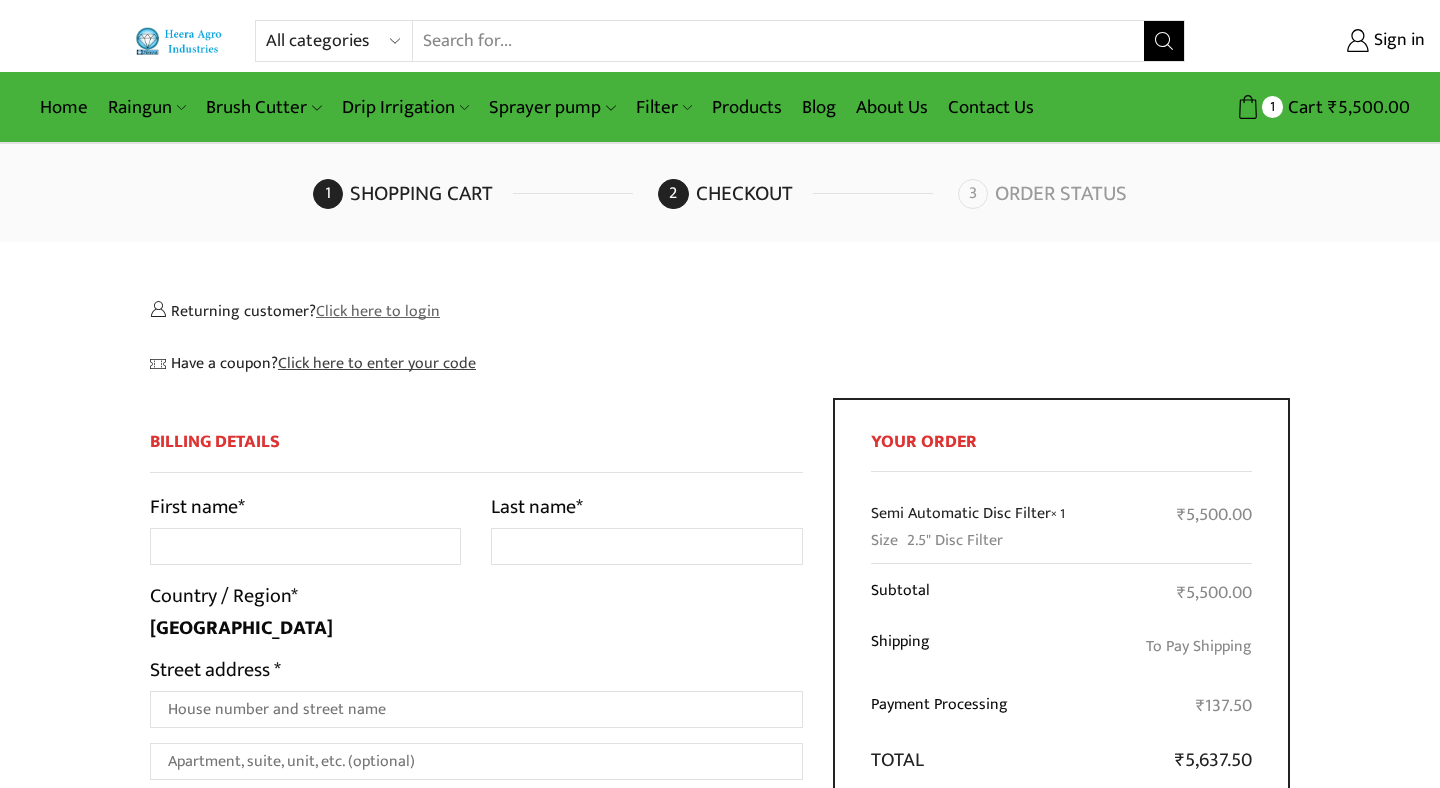 click on "Click here to login" at bounding box center (378, 311) 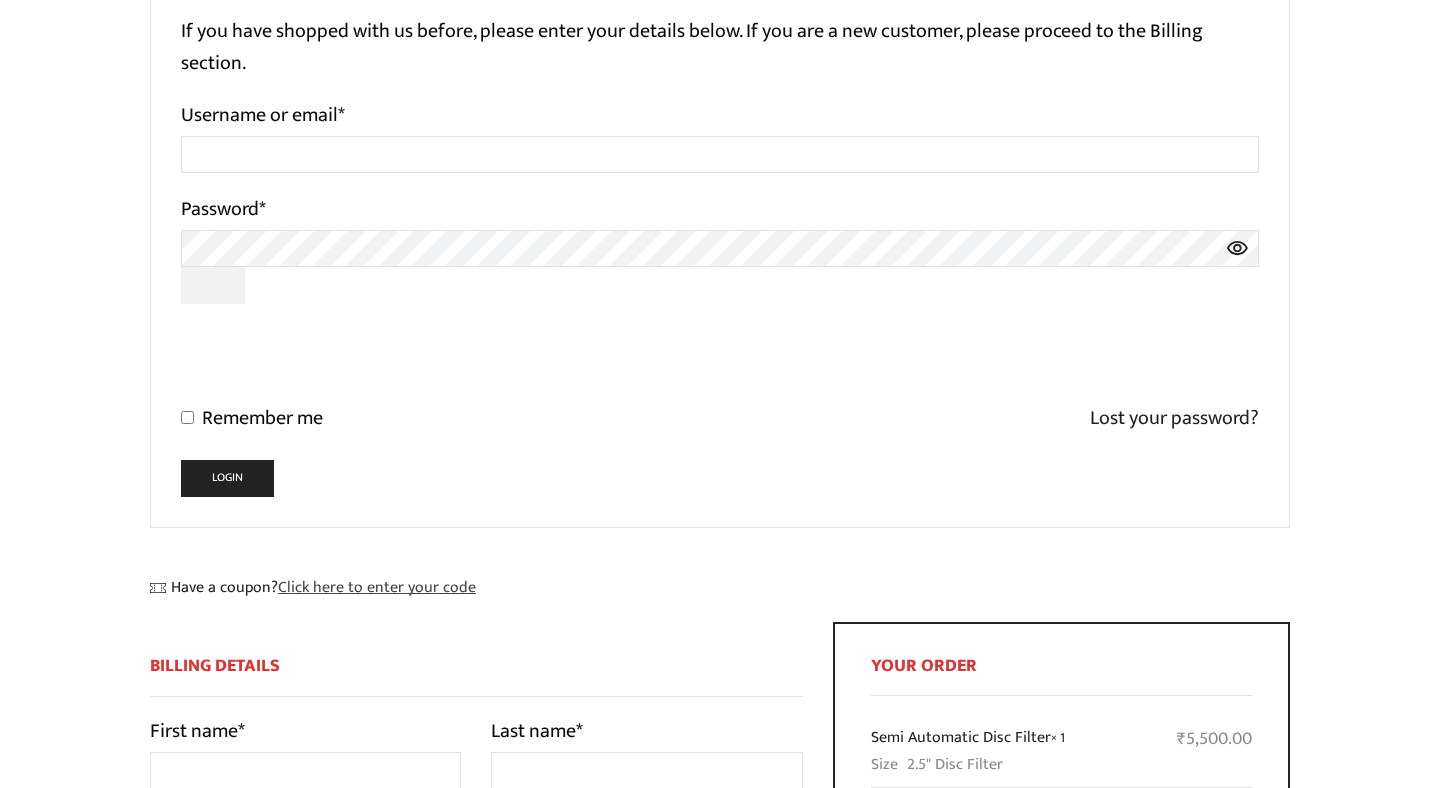 scroll, scrollTop: 0, scrollLeft: 0, axis: both 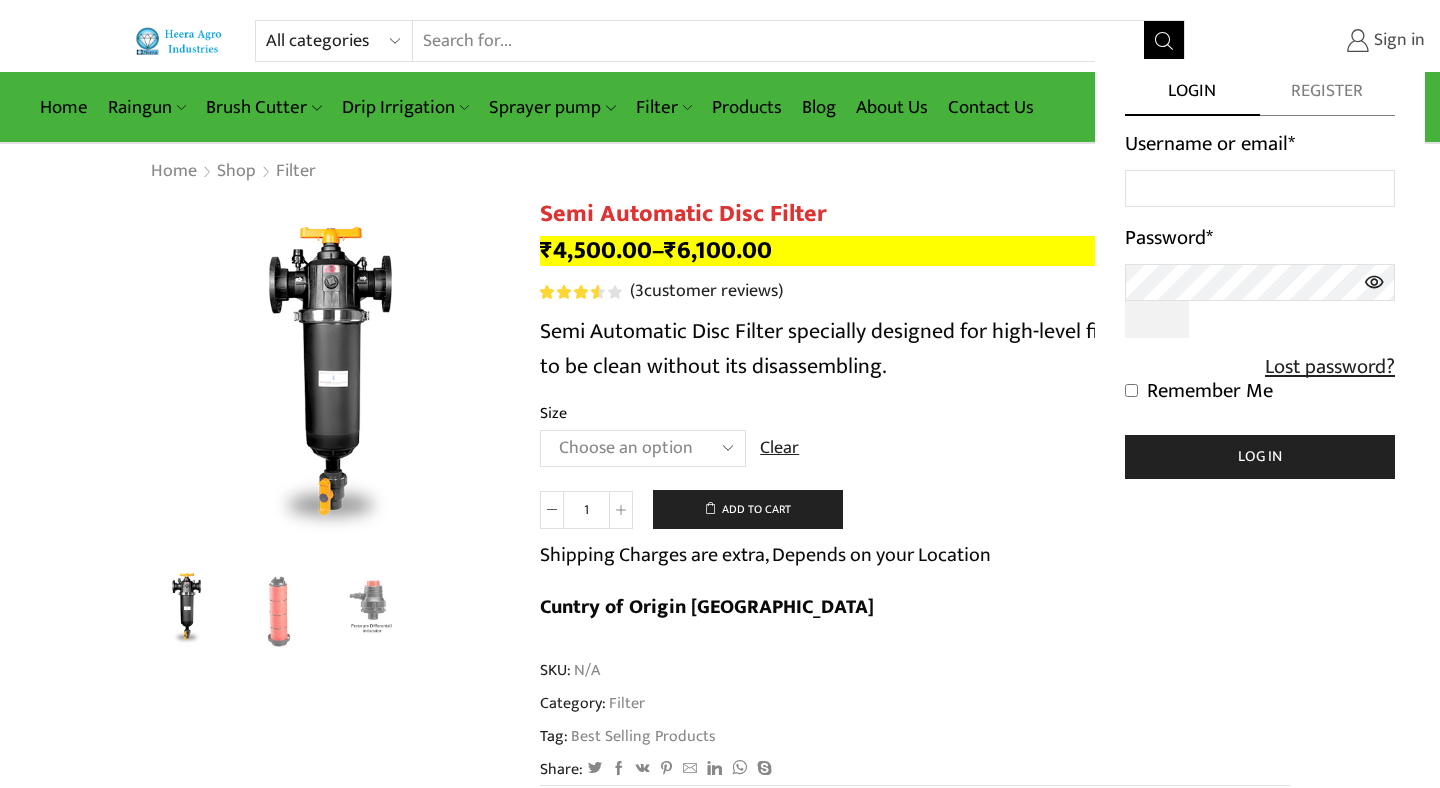 select on "2.5" Disc Filter" 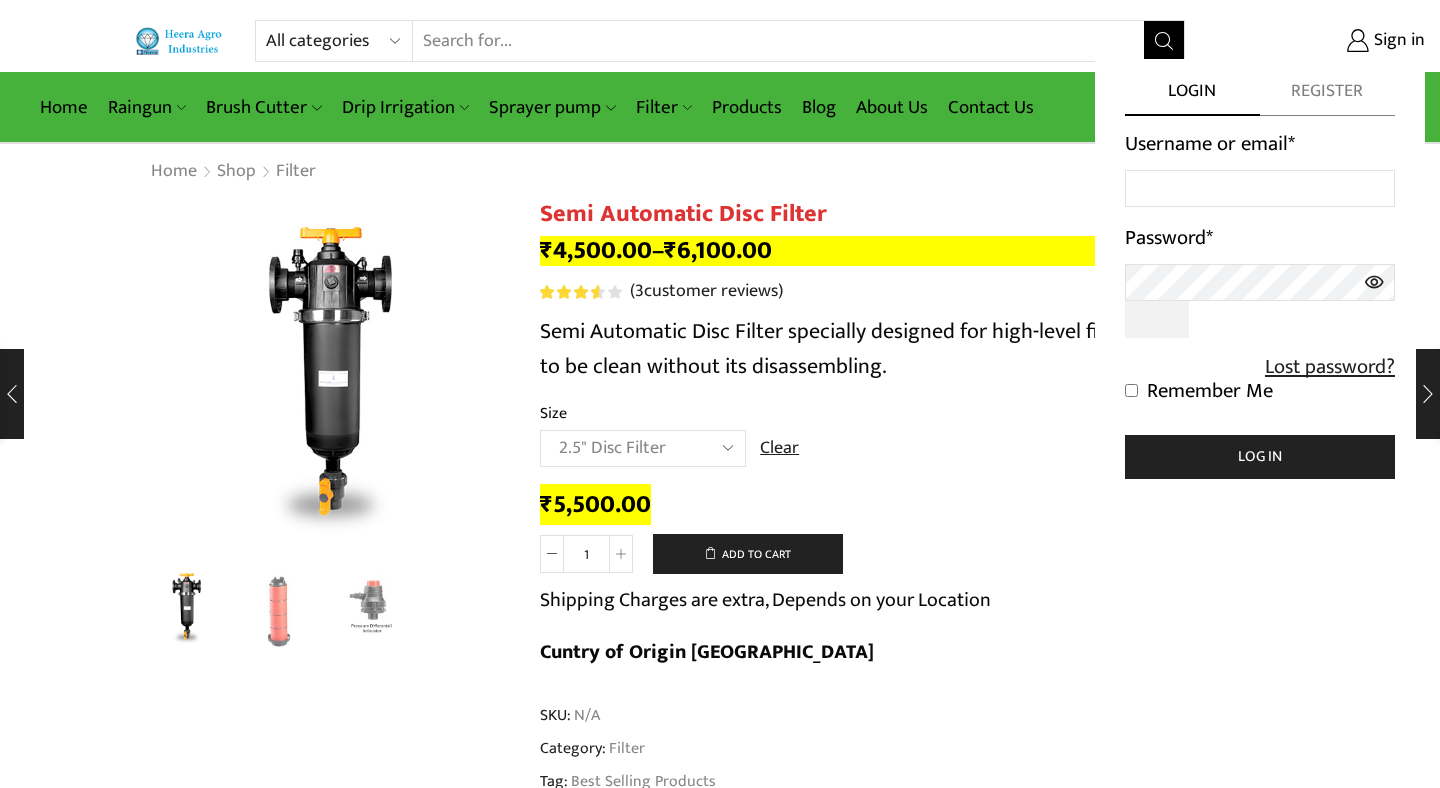 click on "Register" at bounding box center [1327, 97] 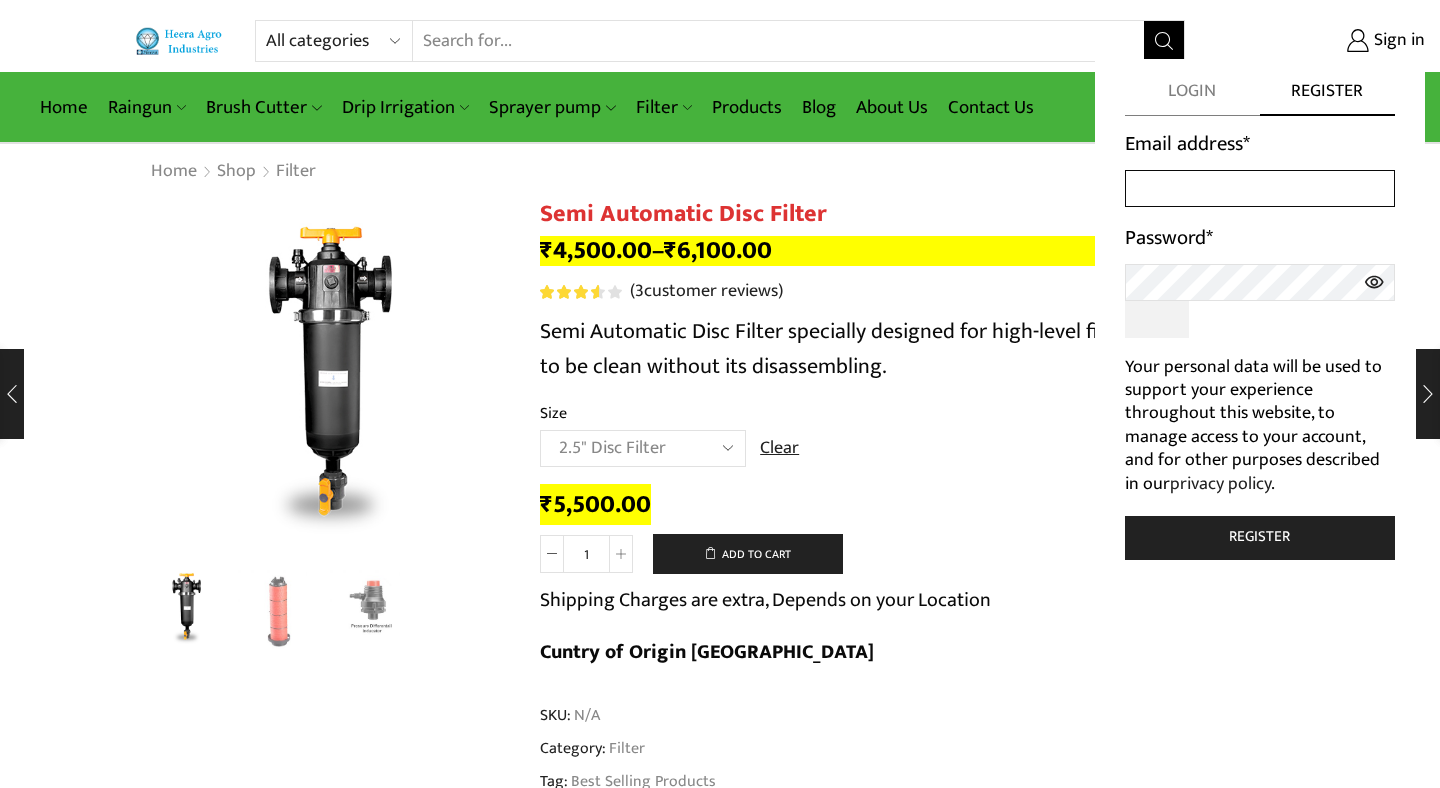 click on "Email address                                          *" at bounding box center [1260, 188] 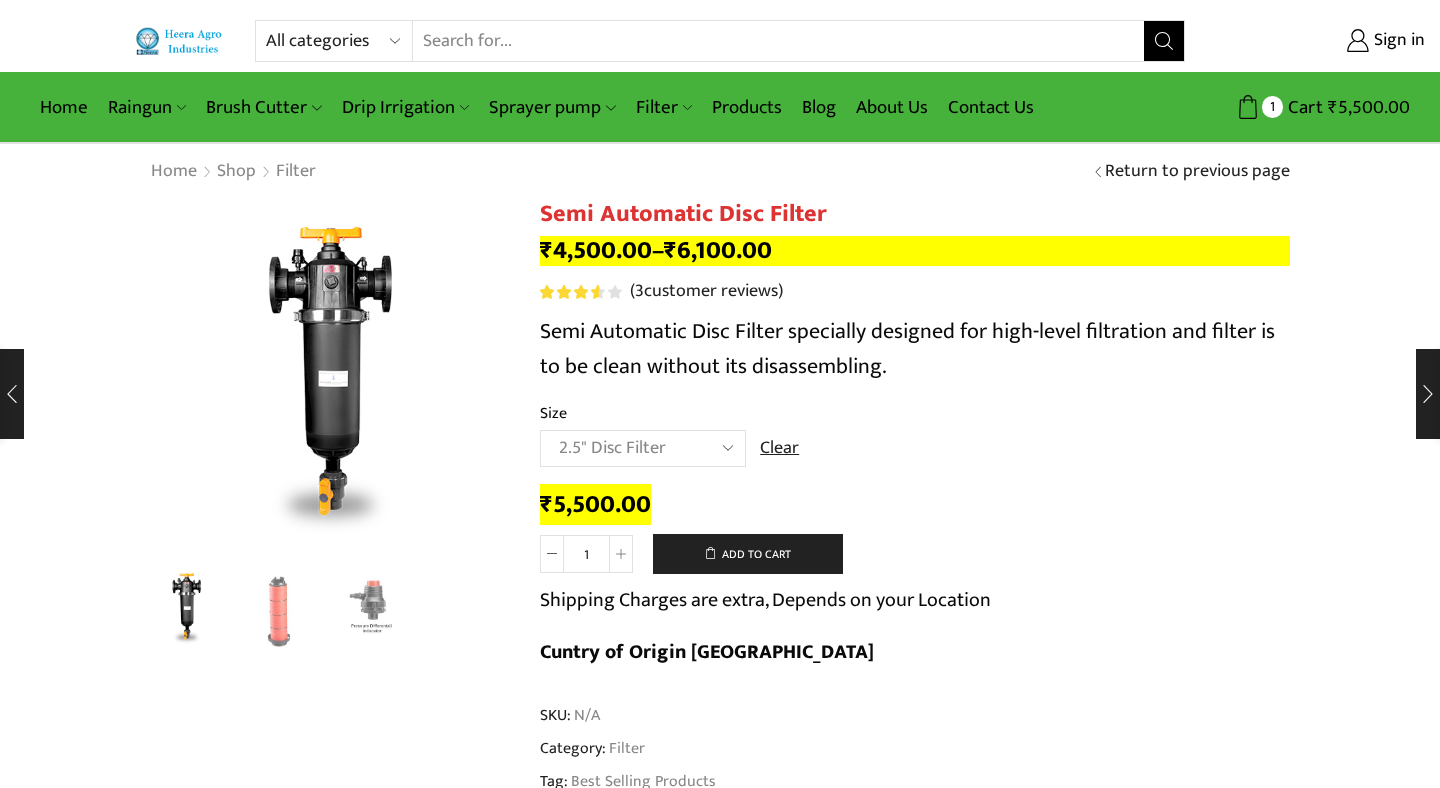 type on "p" 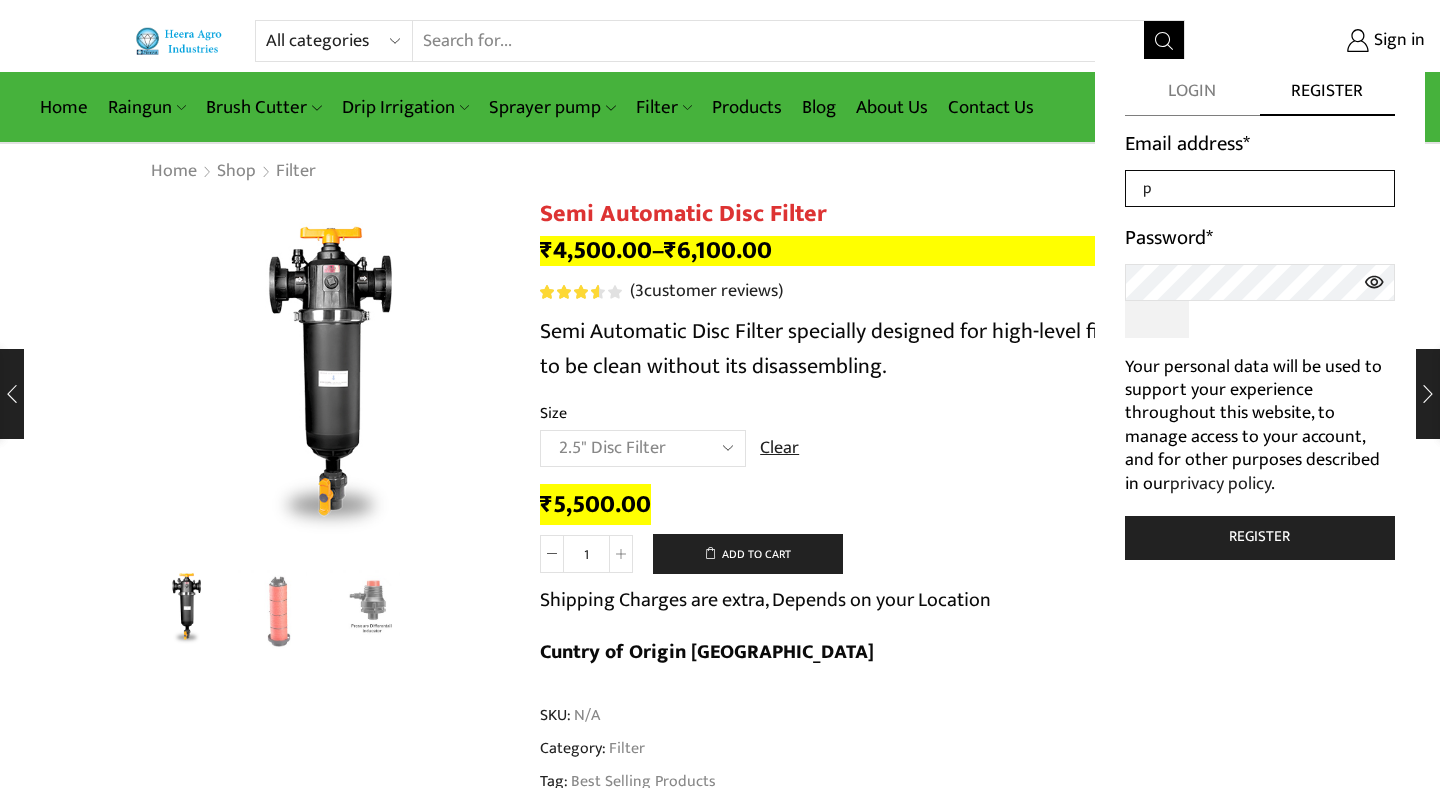 click on "p" at bounding box center (1260, 188) 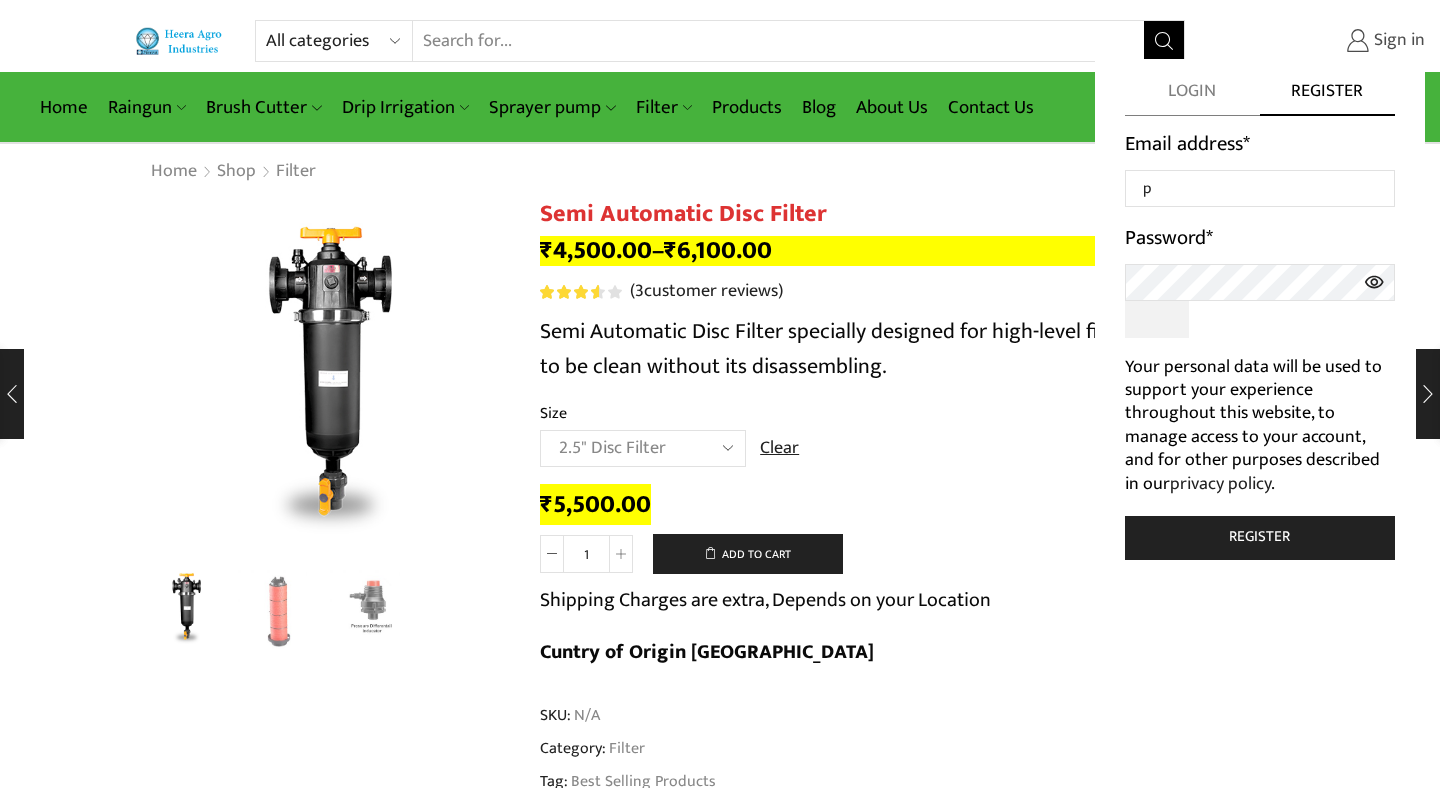 click on "Sign in" at bounding box center [1397, 41] 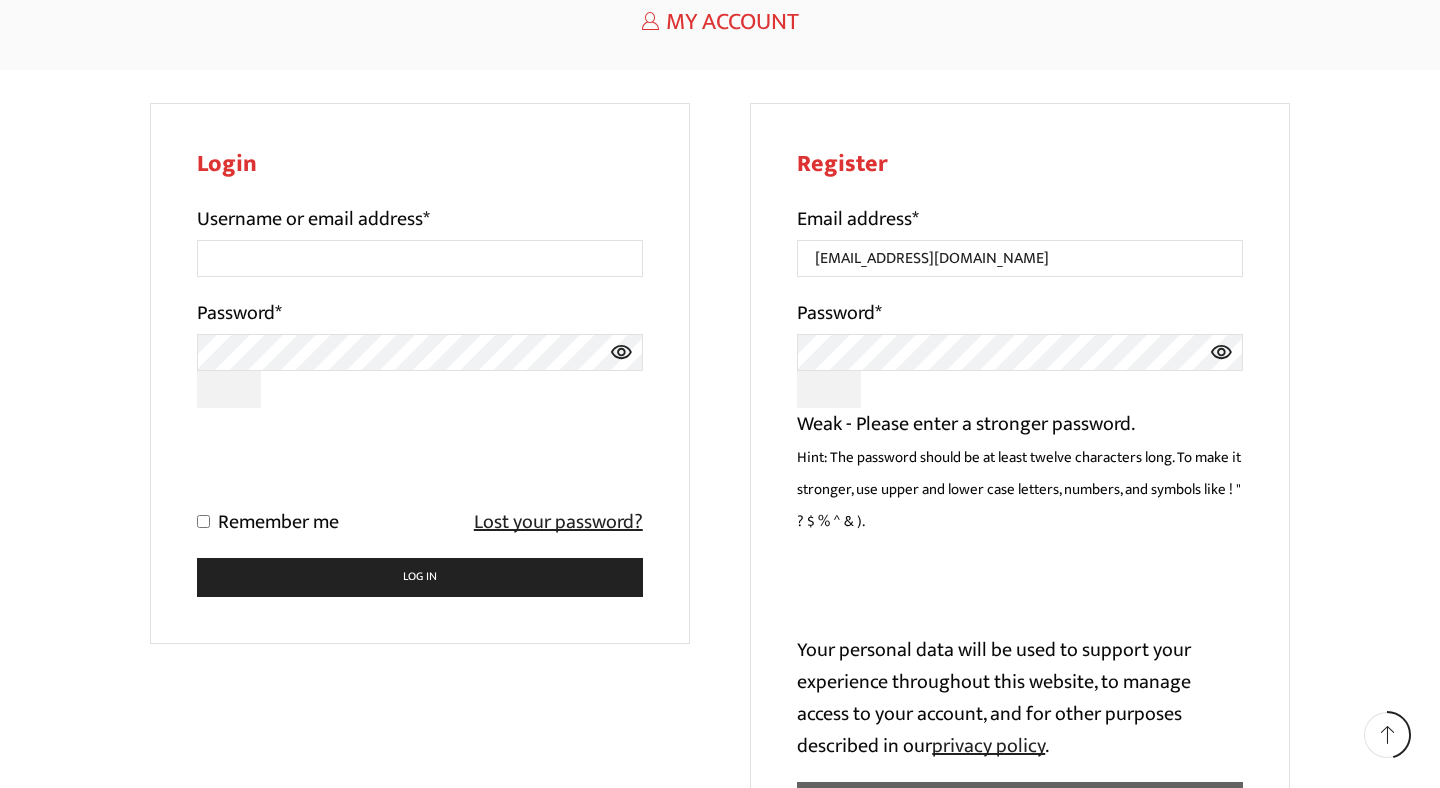 scroll, scrollTop: 209, scrollLeft: 0, axis: vertical 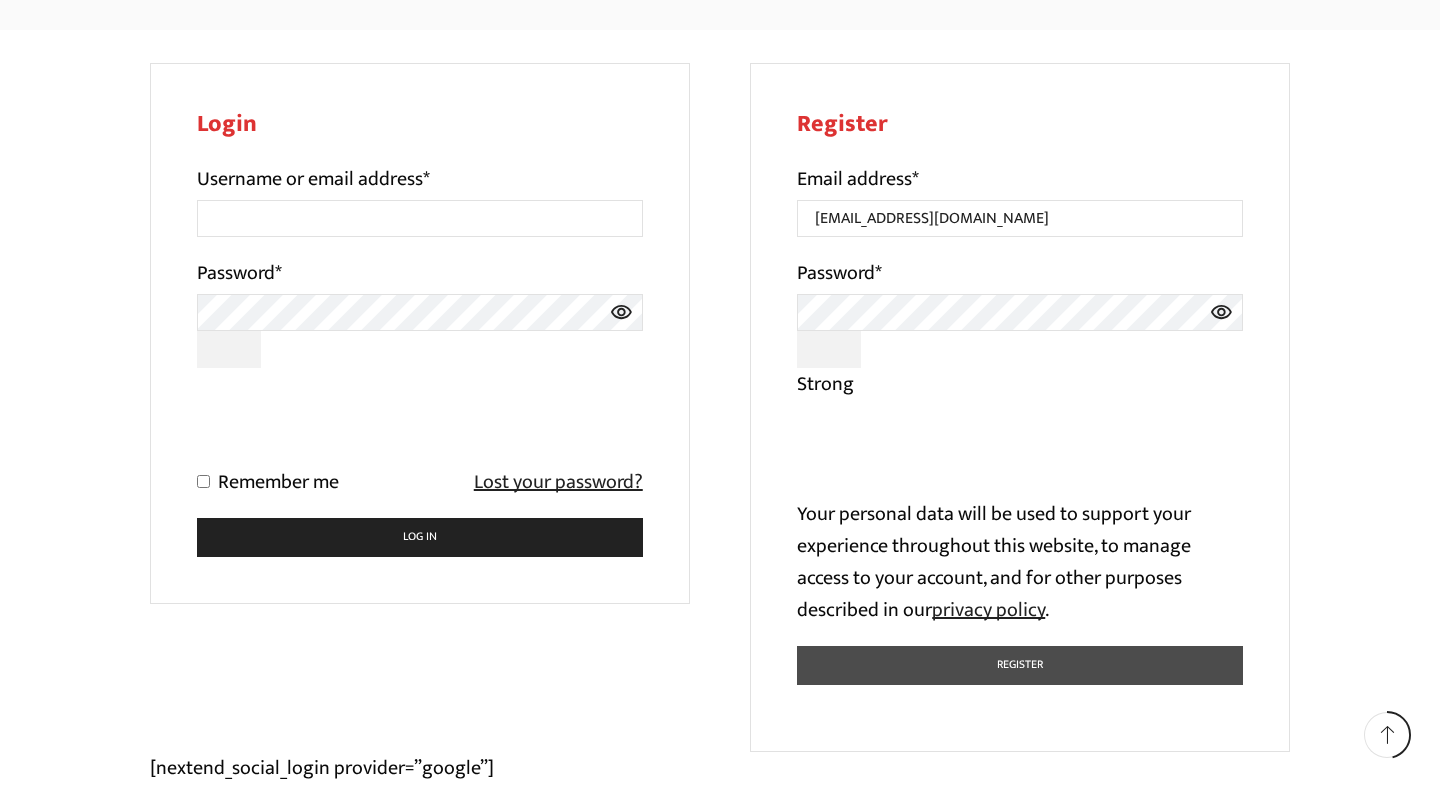 click on "Register" at bounding box center (1020, 665) 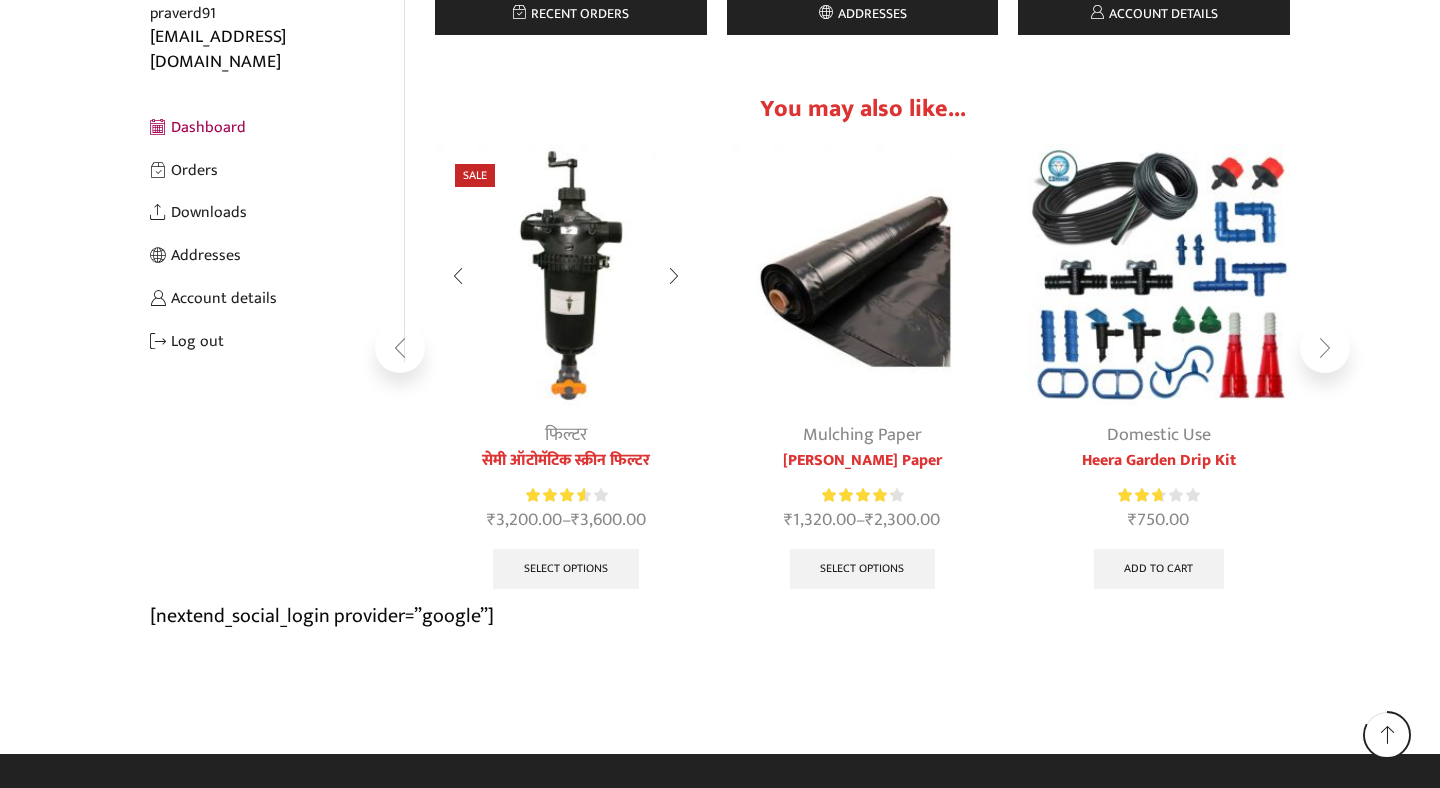 scroll, scrollTop: 0, scrollLeft: 0, axis: both 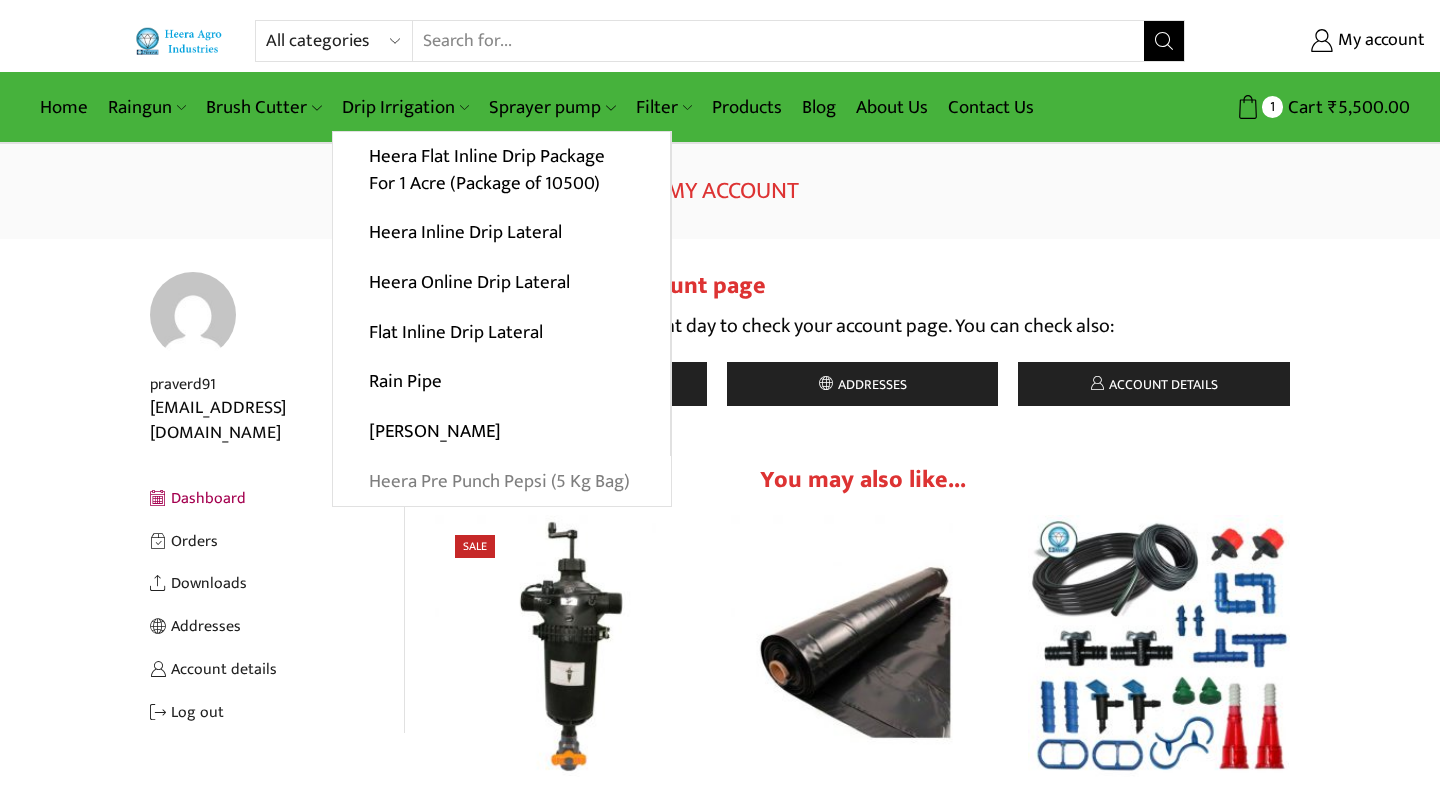click on "Heera Pre Punch Pepsi (5 Kg Bag)" at bounding box center (502, 481) 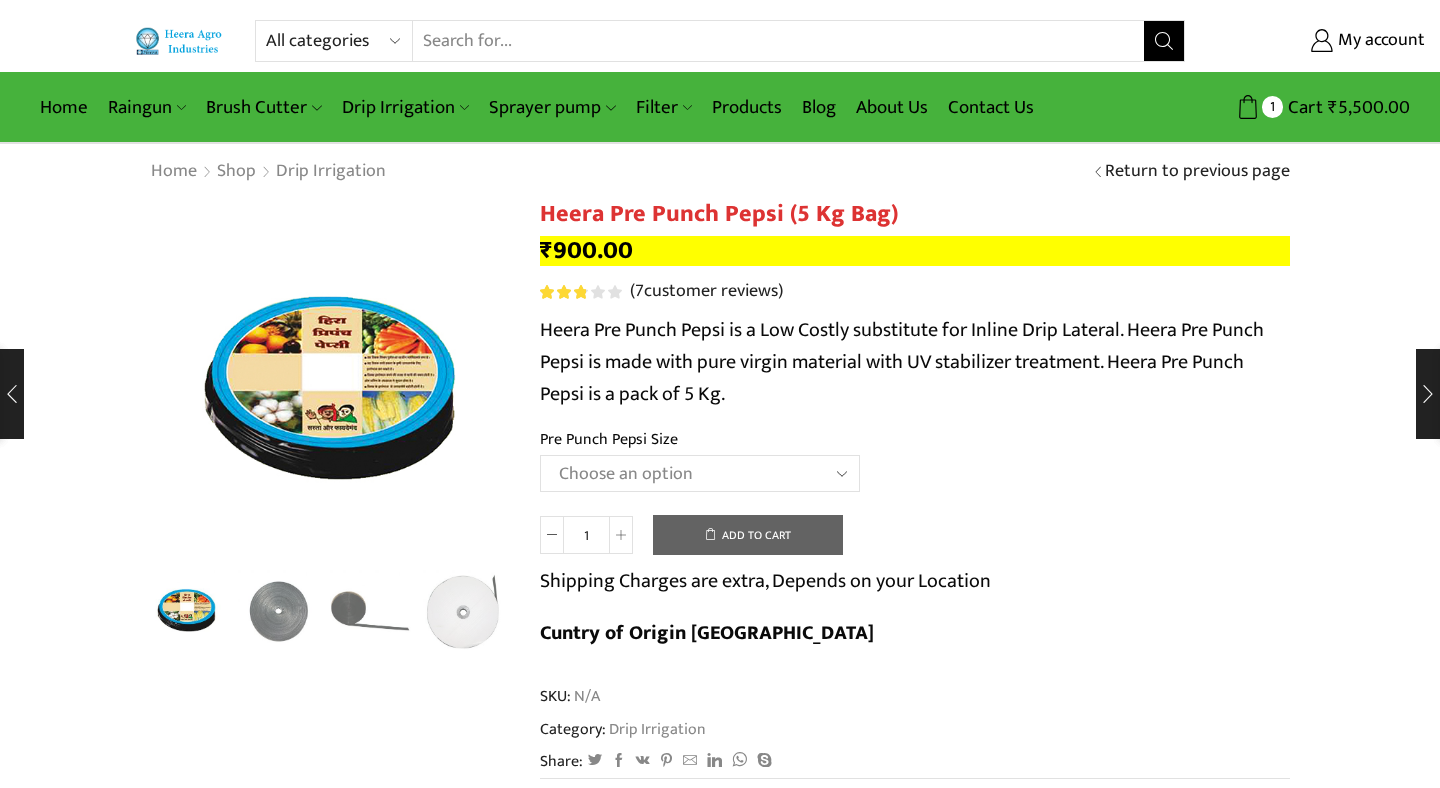 scroll, scrollTop: 0, scrollLeft: 0, axis: both 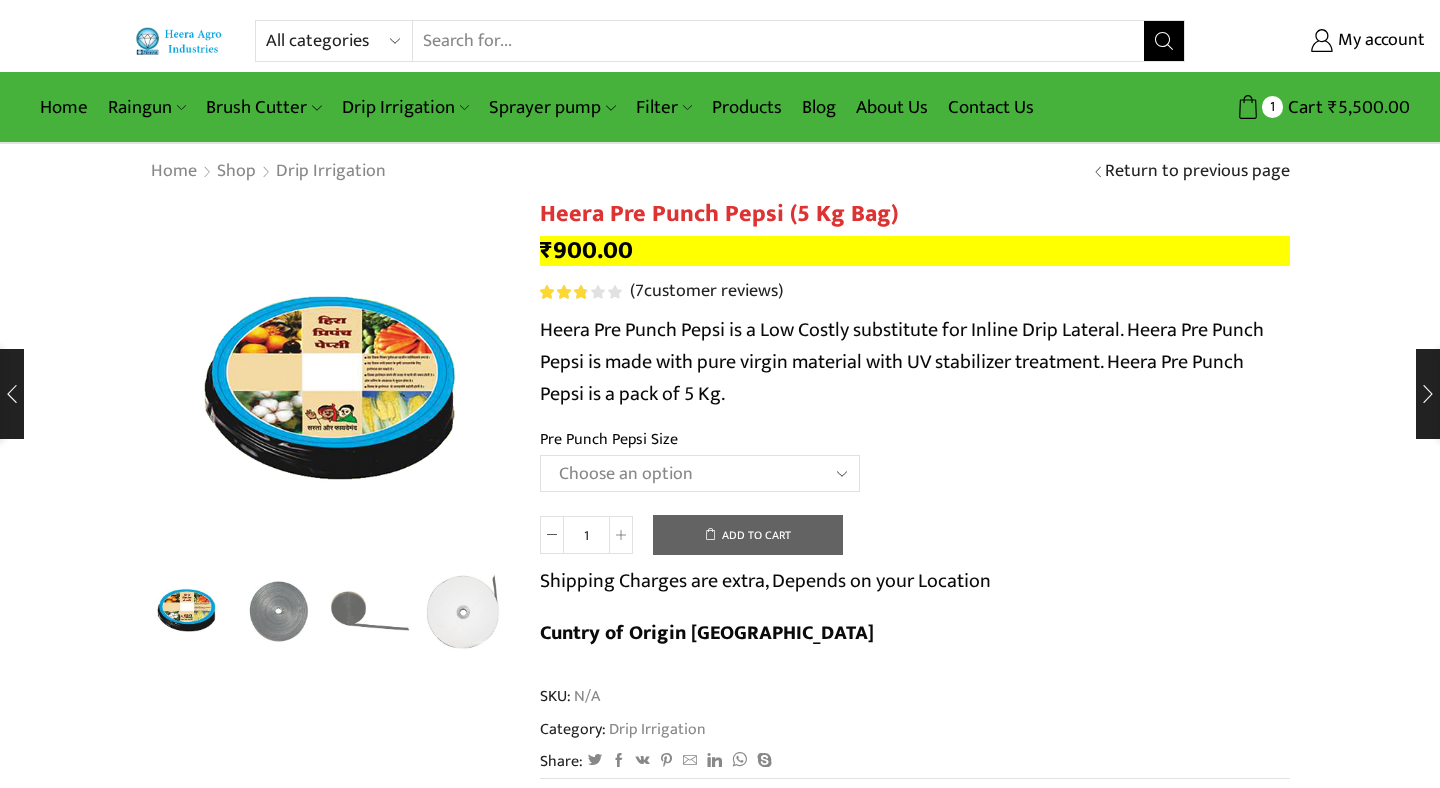 click on "Choose an option Heera Pre Punch Pepsi (1 Foot) Heera Pre Punch Pepsi (1.25 Feet) Heera Pre Punch Pepsi (1.5 Feet) Heera Pre Punch Pepsi (2 Foot) Heera Pre Punch Pepsi (Plain)" at bounding box center [700, 473] 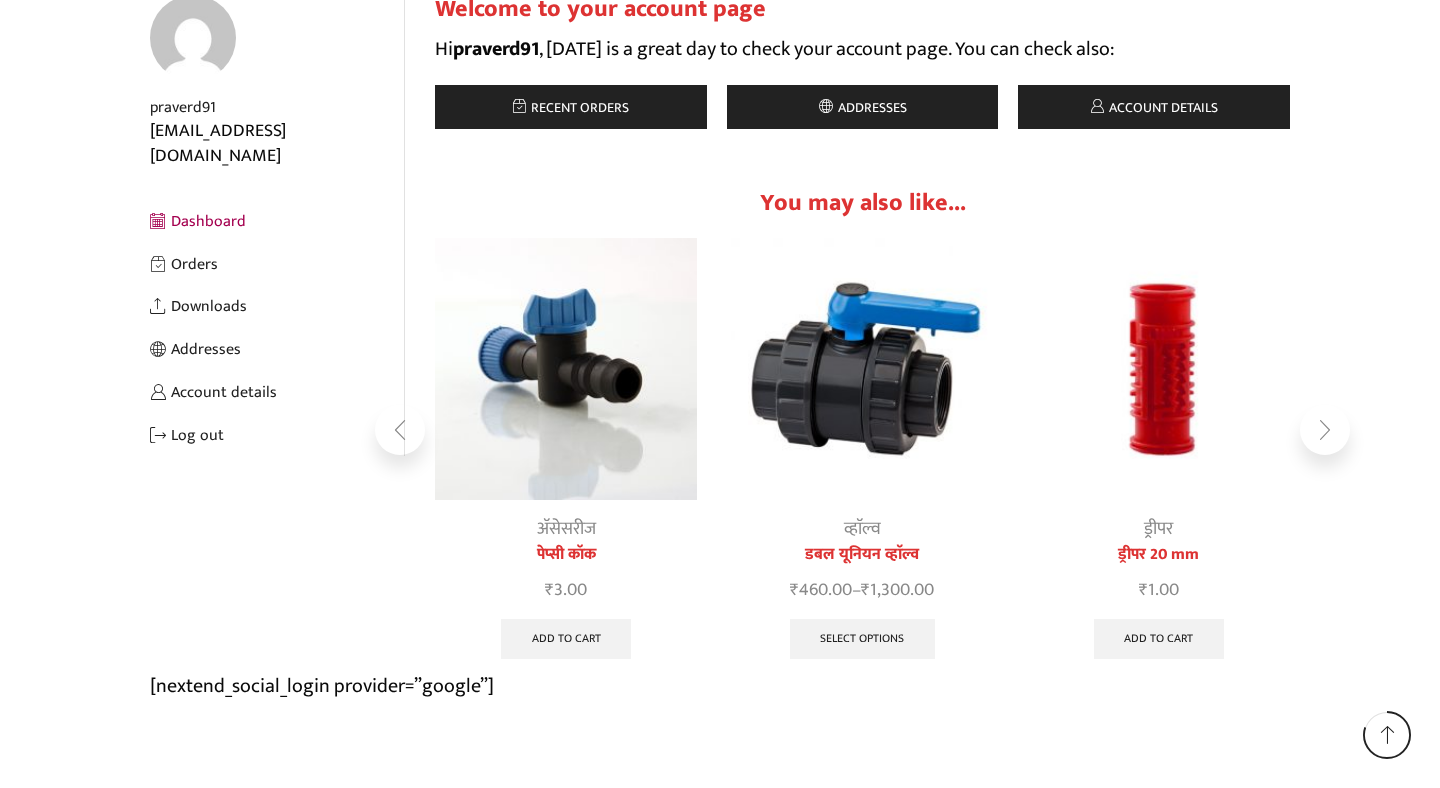 scroll, scrollTop: 0, scrollLeft: 0, axis: both 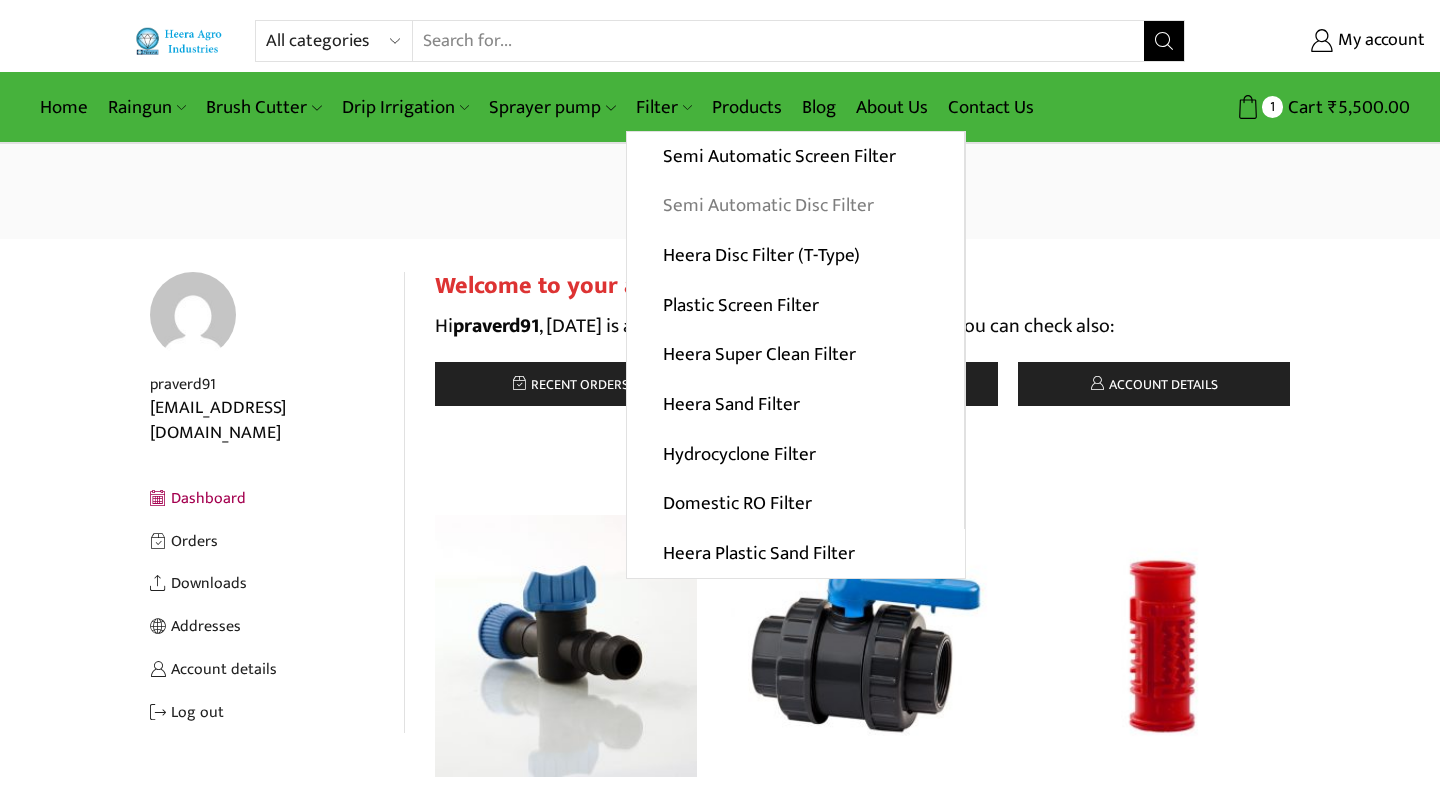 click on "Semi Automatic Disc Filter" at bounding box center (795, 206) 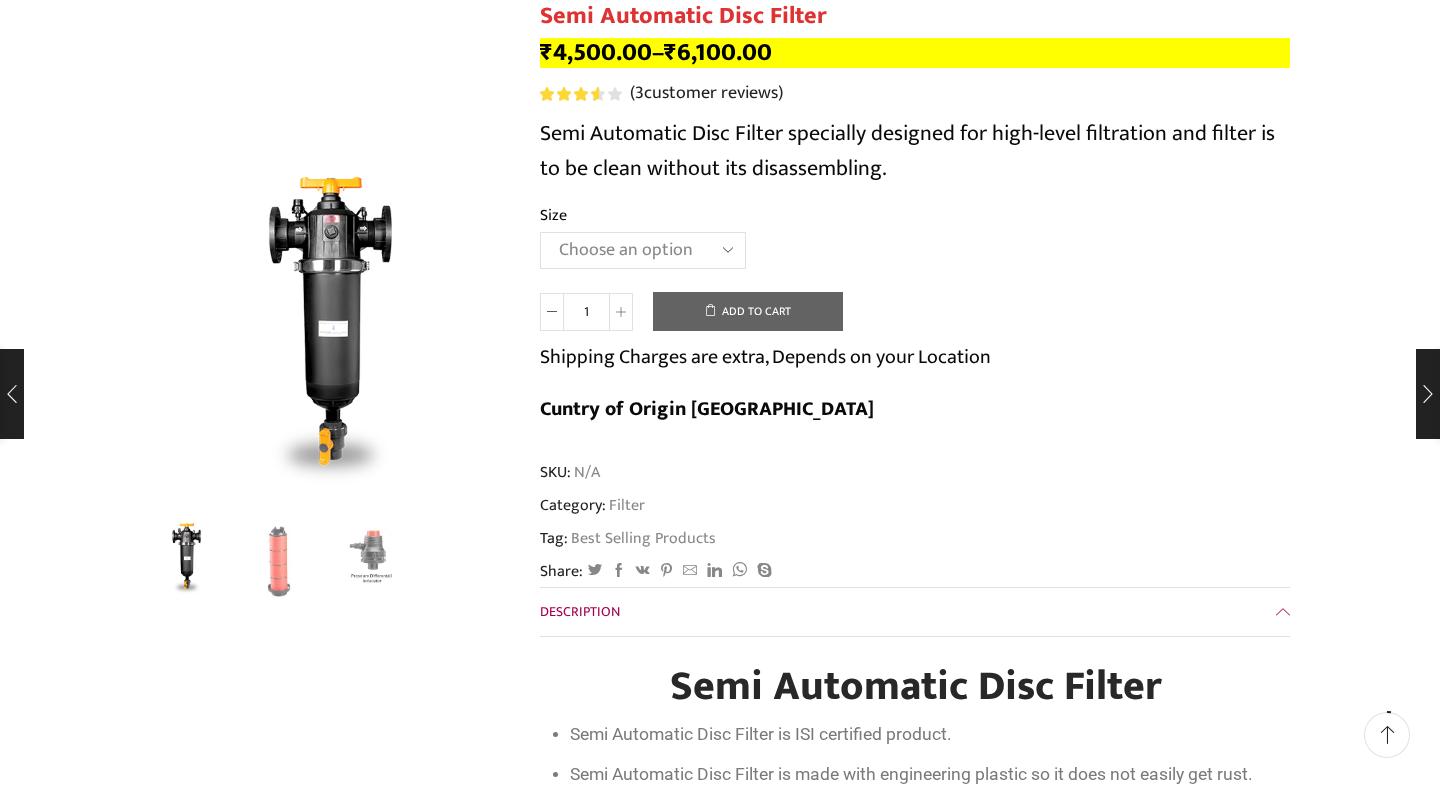scroll, scrollTop: 208, scrollLeft: 0, axis: vertical 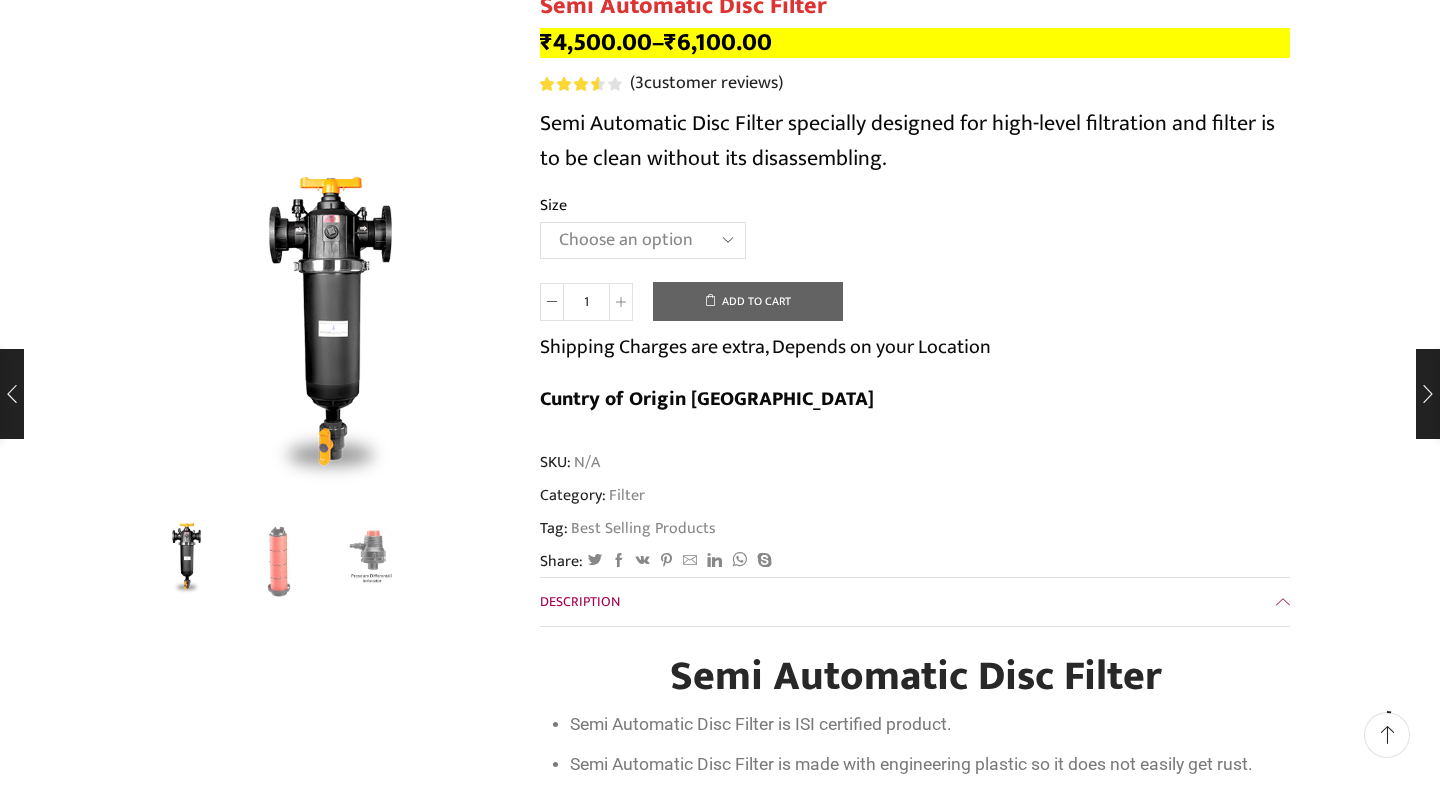 click on "Choose an option 2" Disc Filter 2.5" Disc Filter 3" Disc Filter" 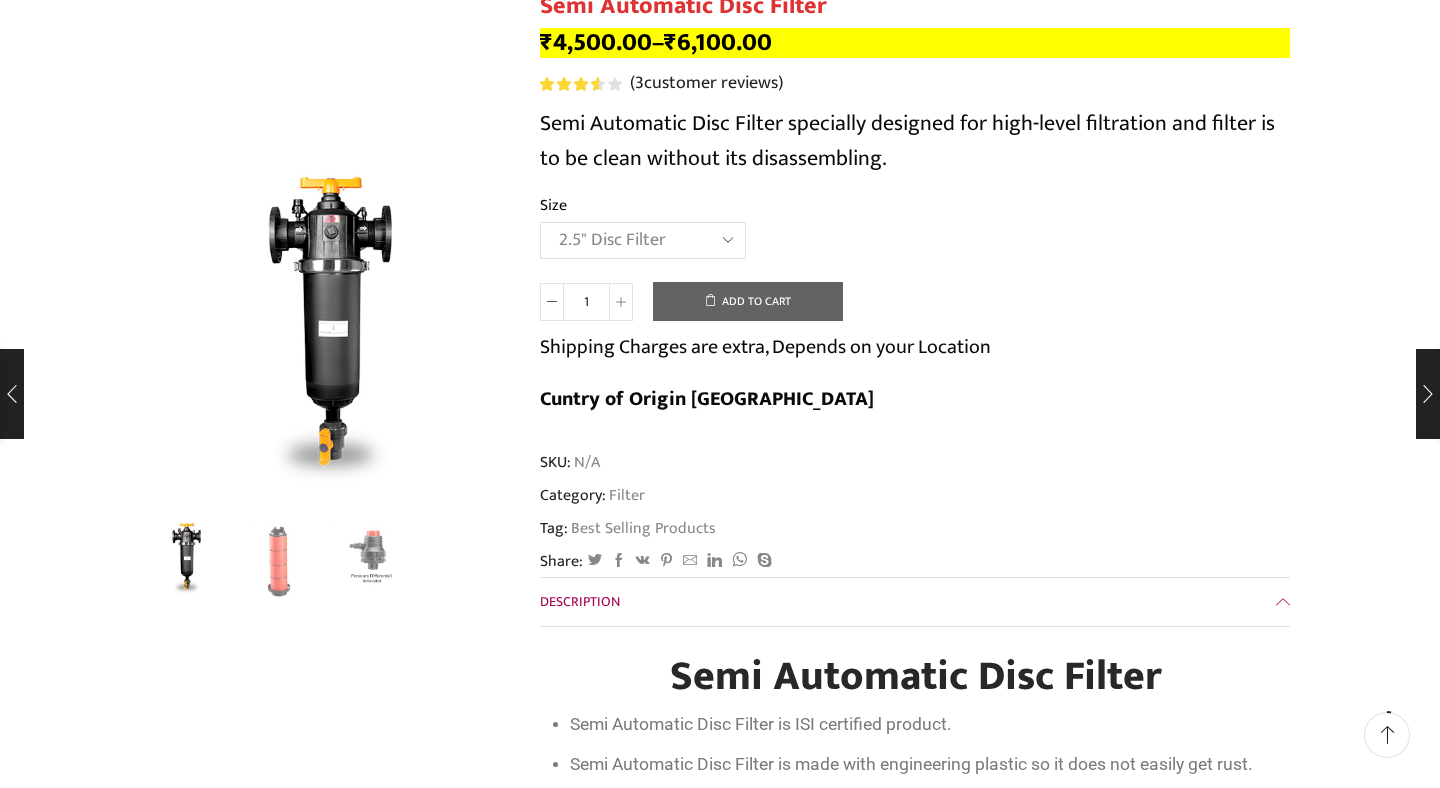 select on "2.5" Disc Filter" 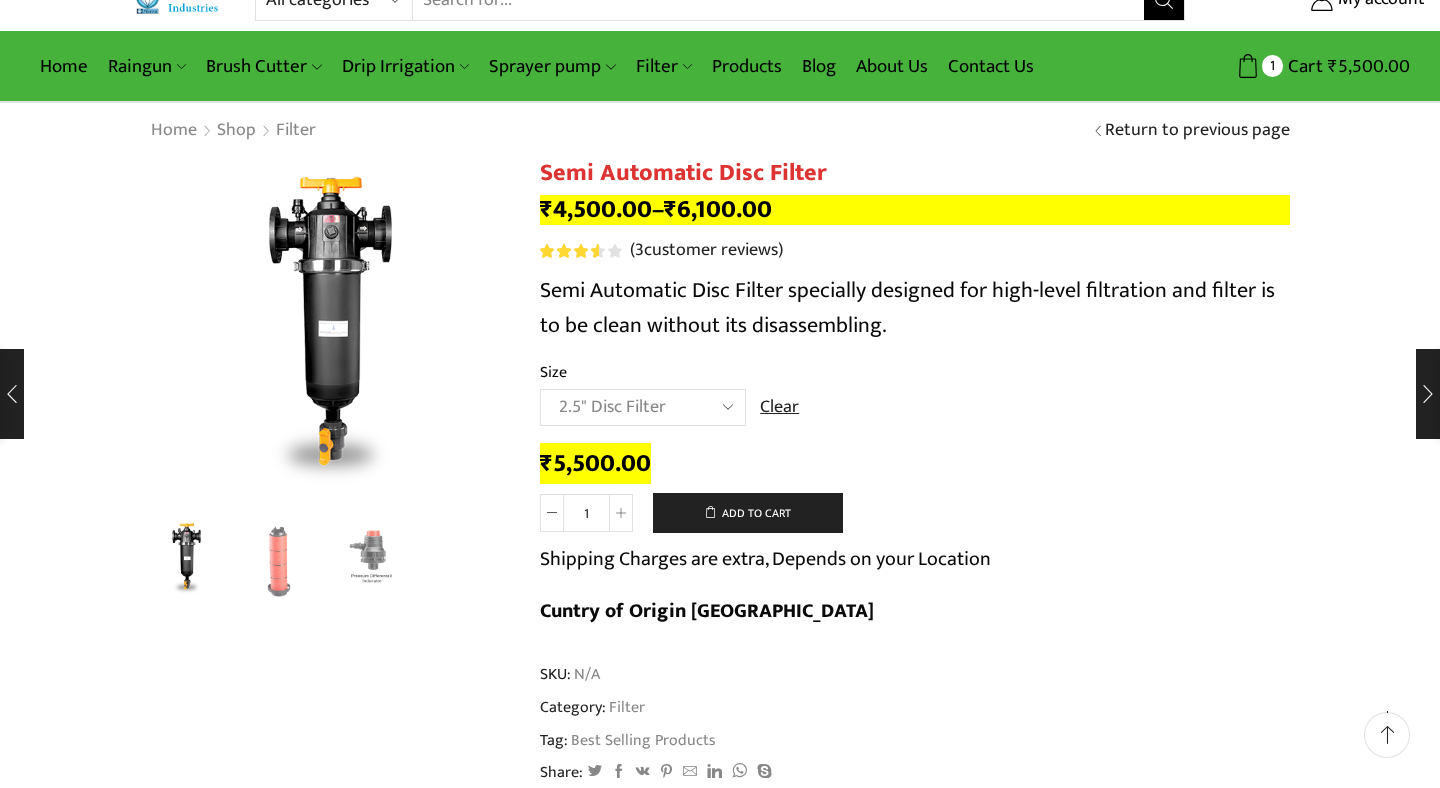 scroll, scrollTop: 0, scrollLeft: 0, axis: both 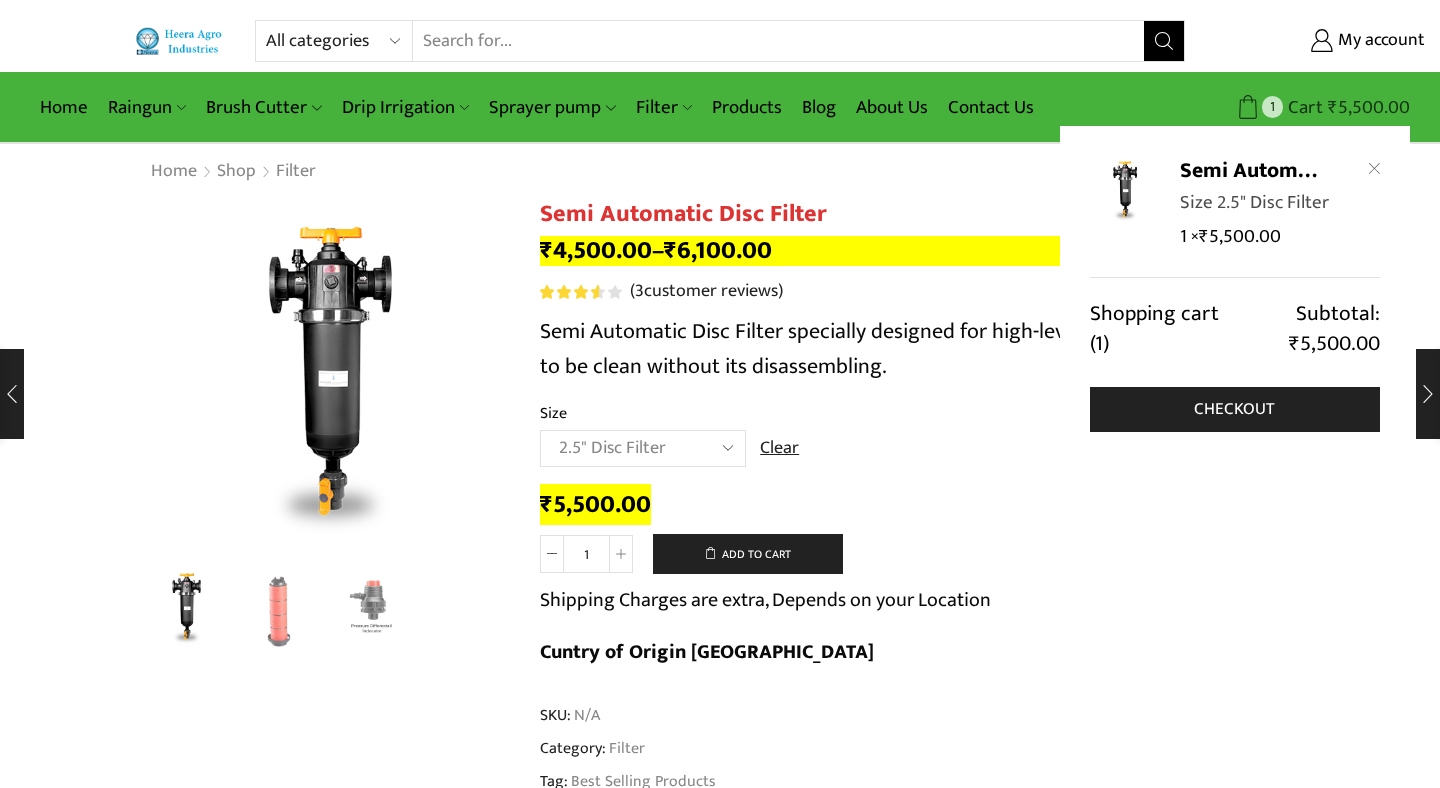 click 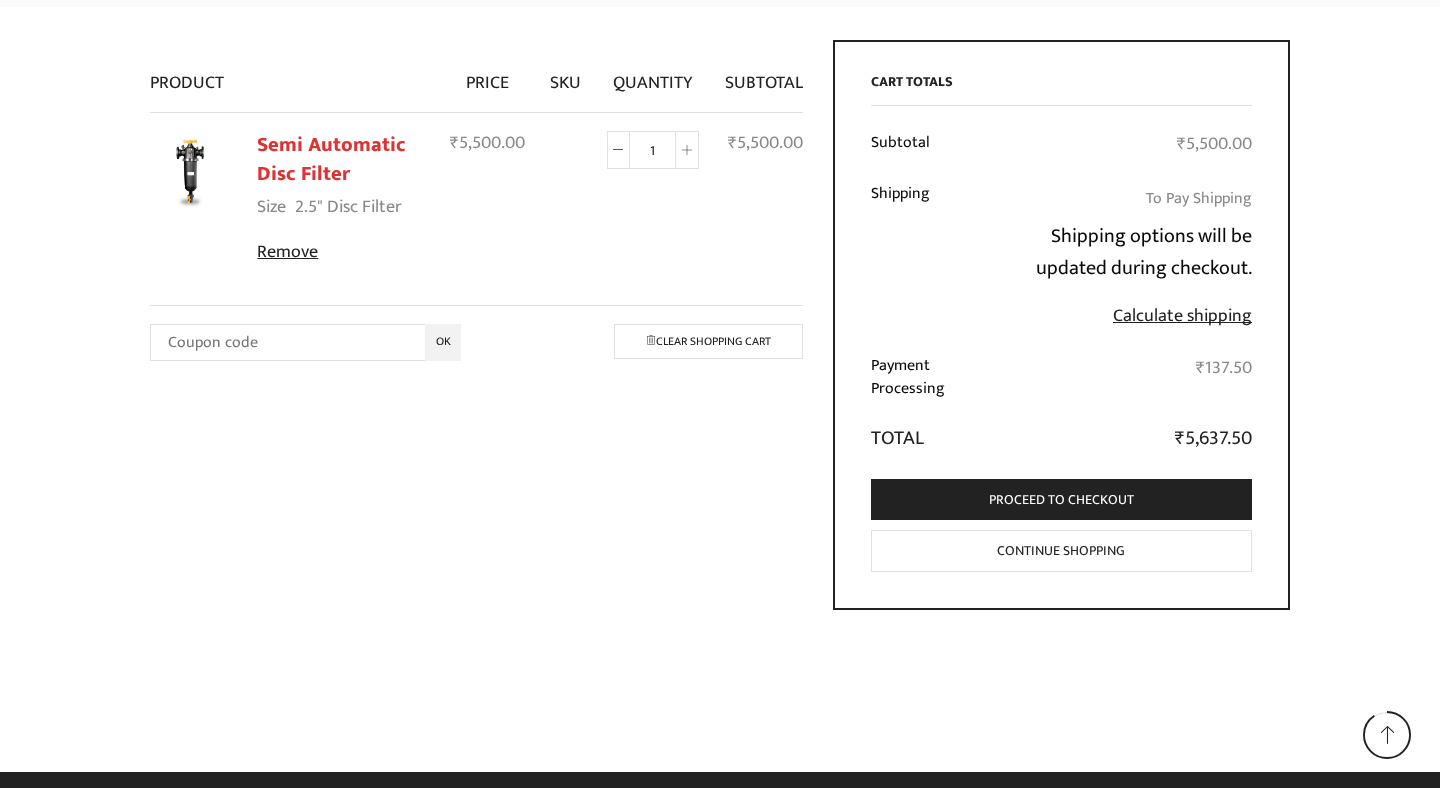 scroll, scrollTop: 238, scrollLeft: 0, axis: vertical 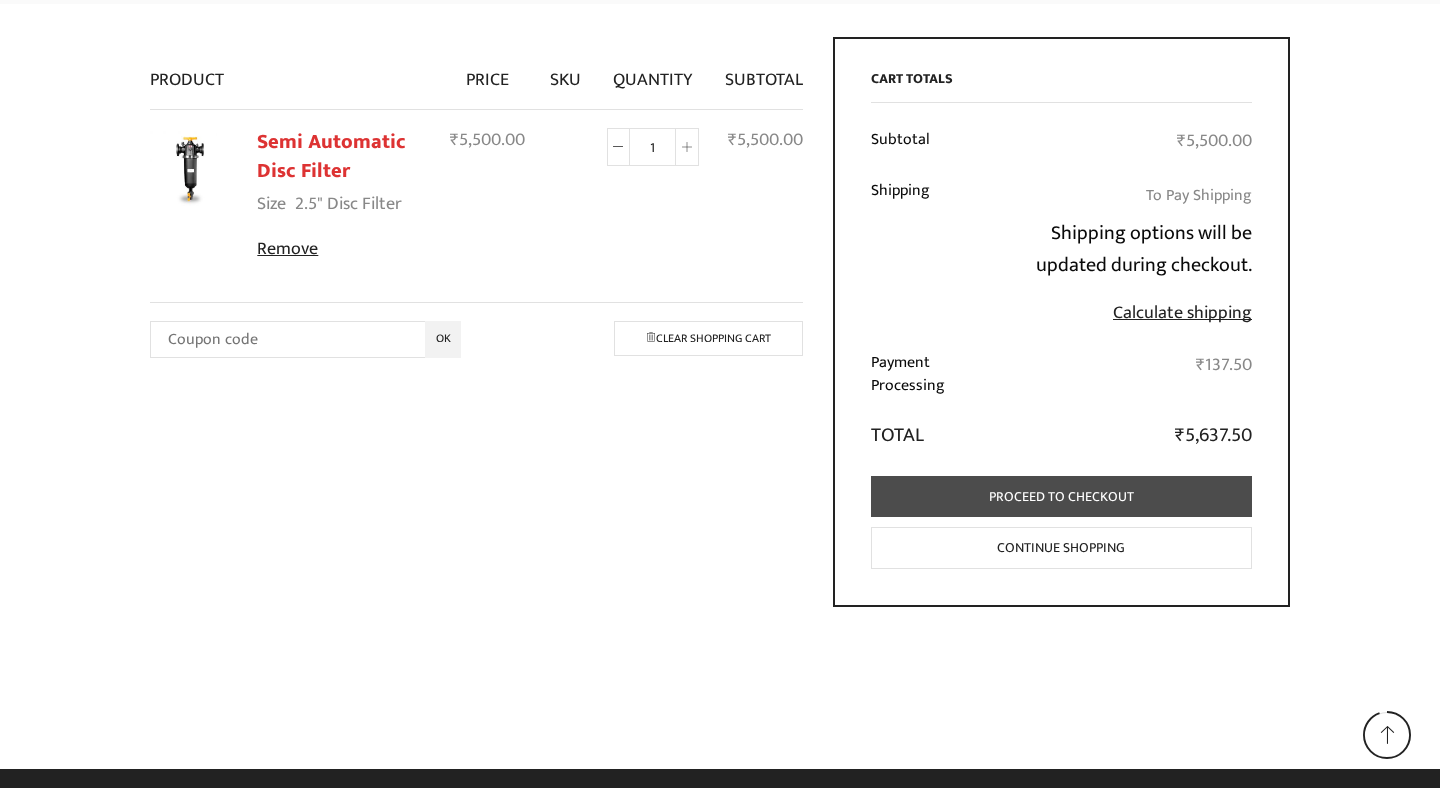 click on "Proceed to checkout" at bounding box center (1062, 496) 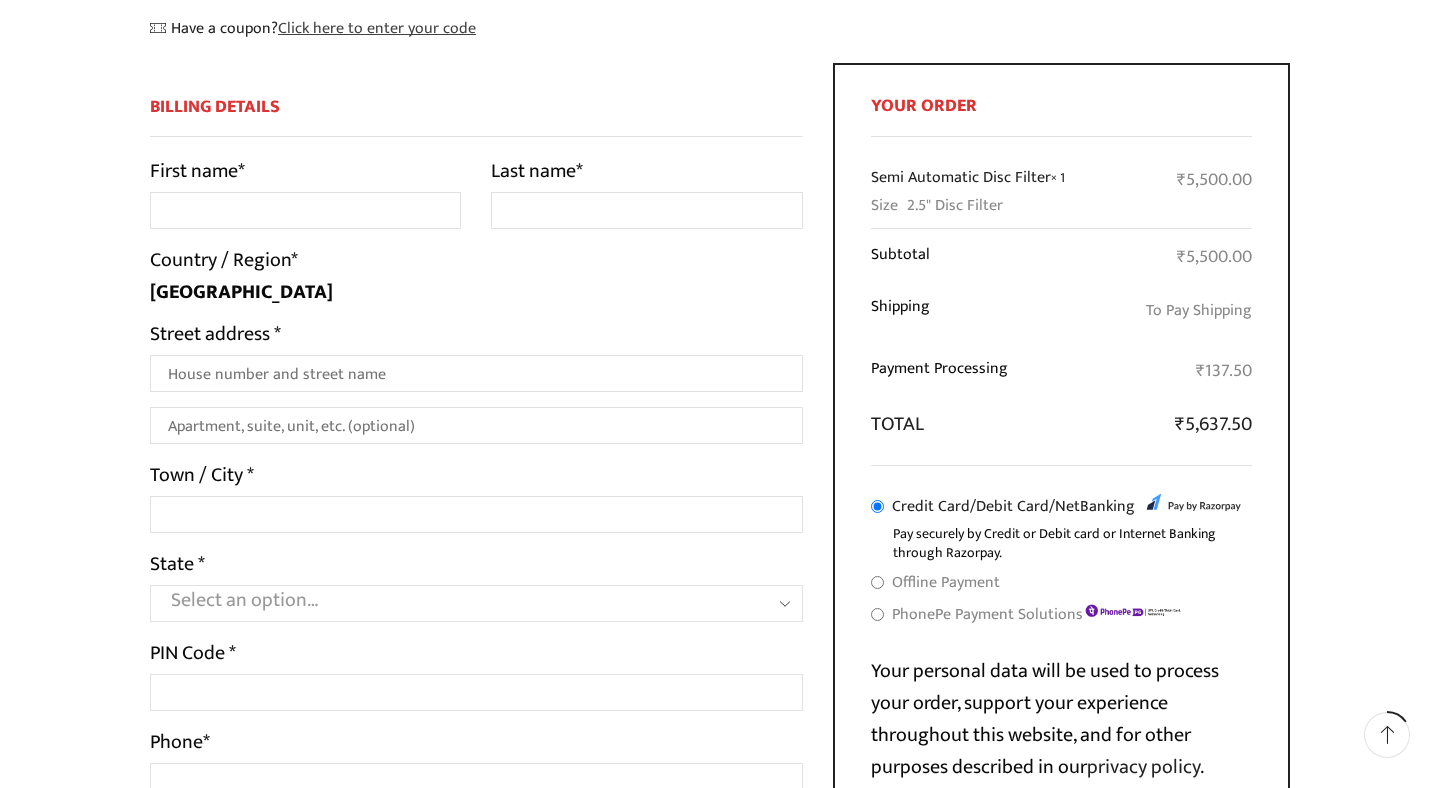 scroll, scrollTop: 338, scrollLeft: 0, axis: vertical 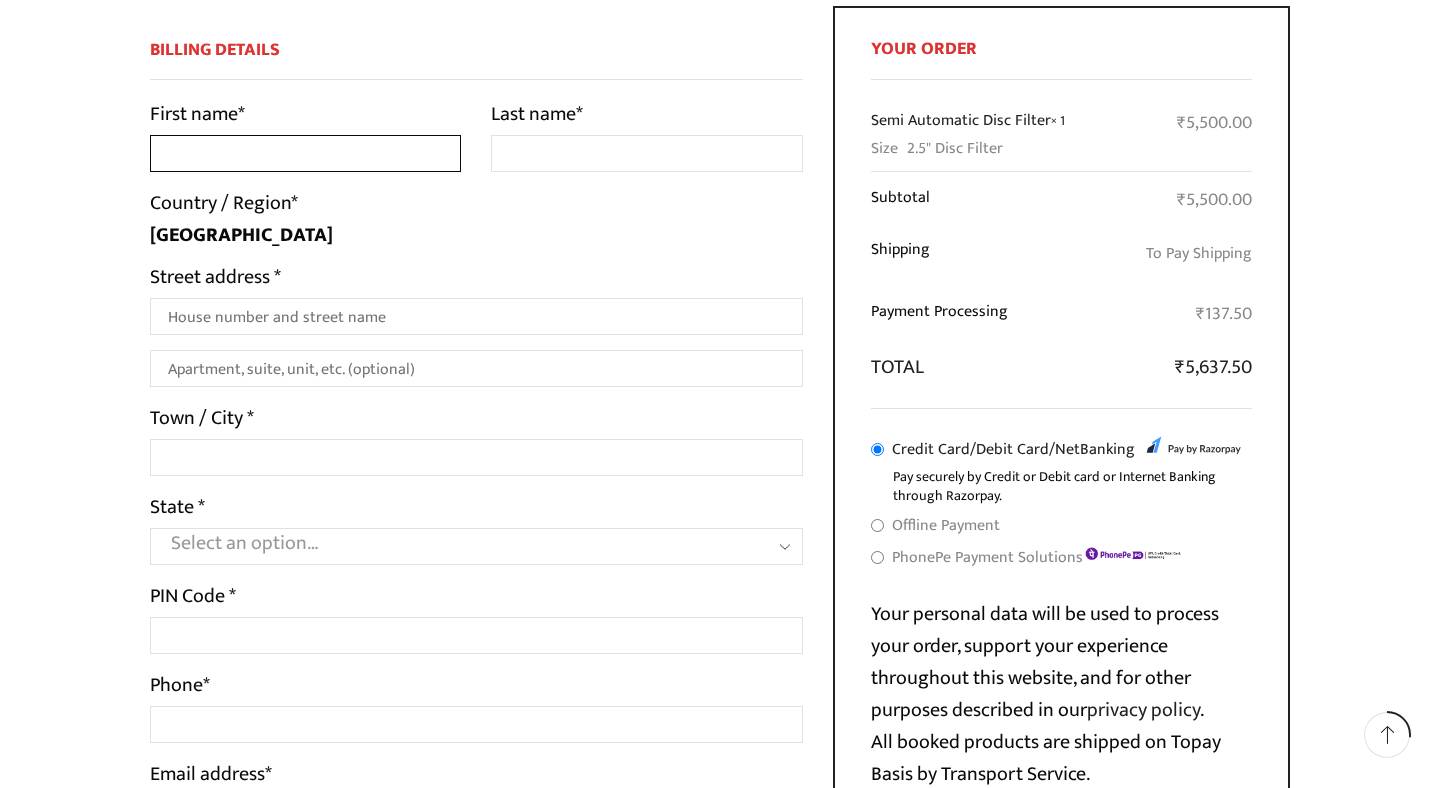 click on "First name  *" at bounding box center (305, 153) 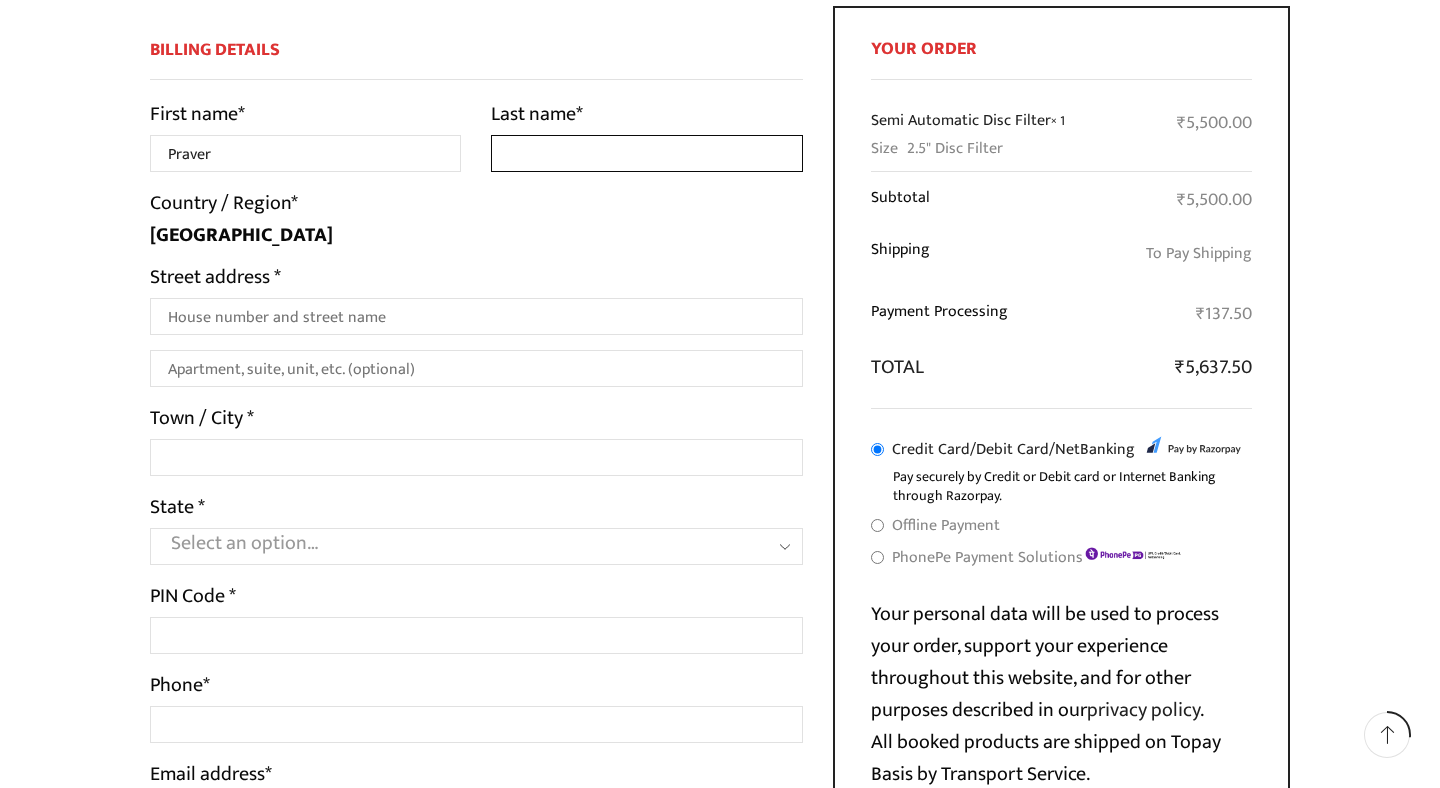 type on "[PERSON_NAME]" 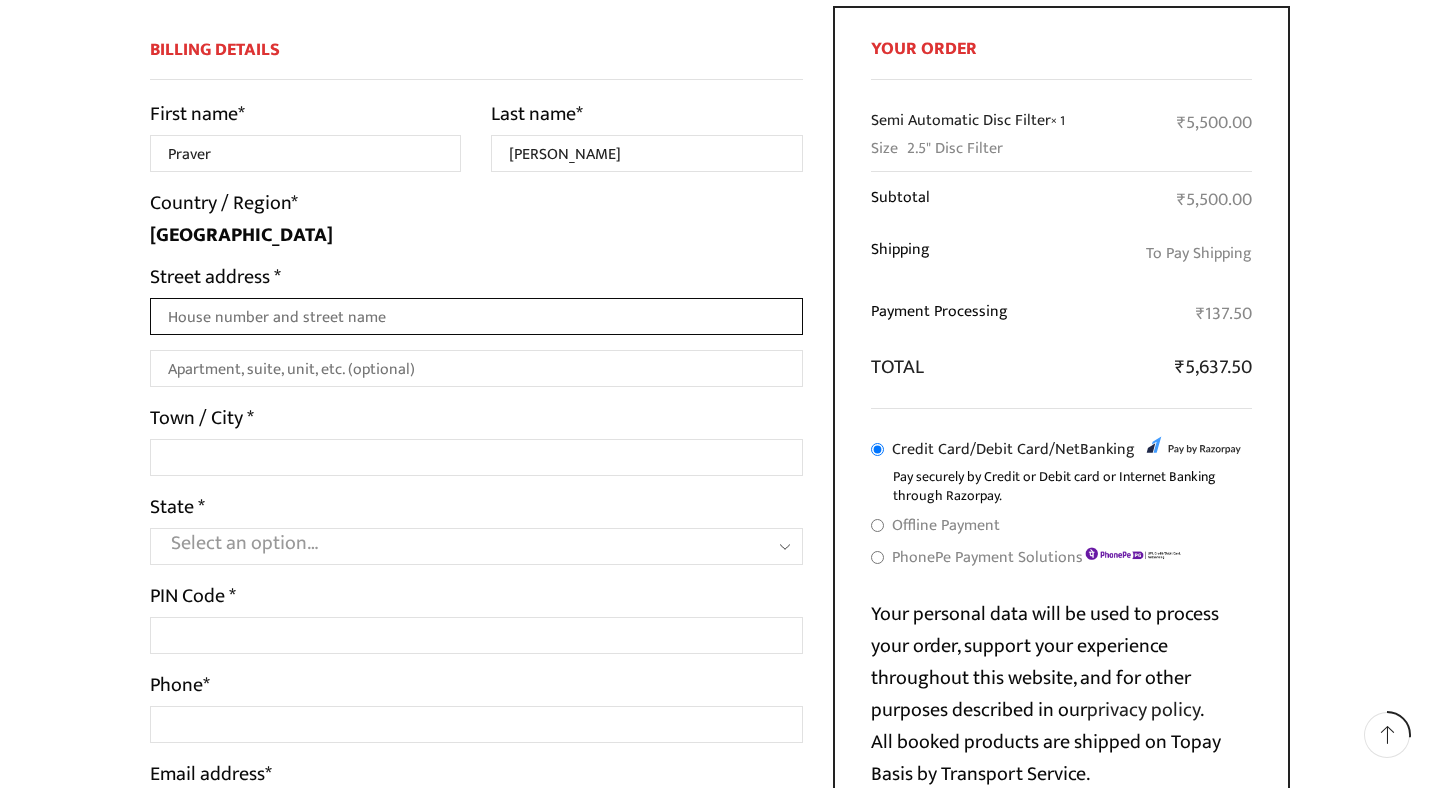 type on "B156/2 Sector-A Mahanagar" 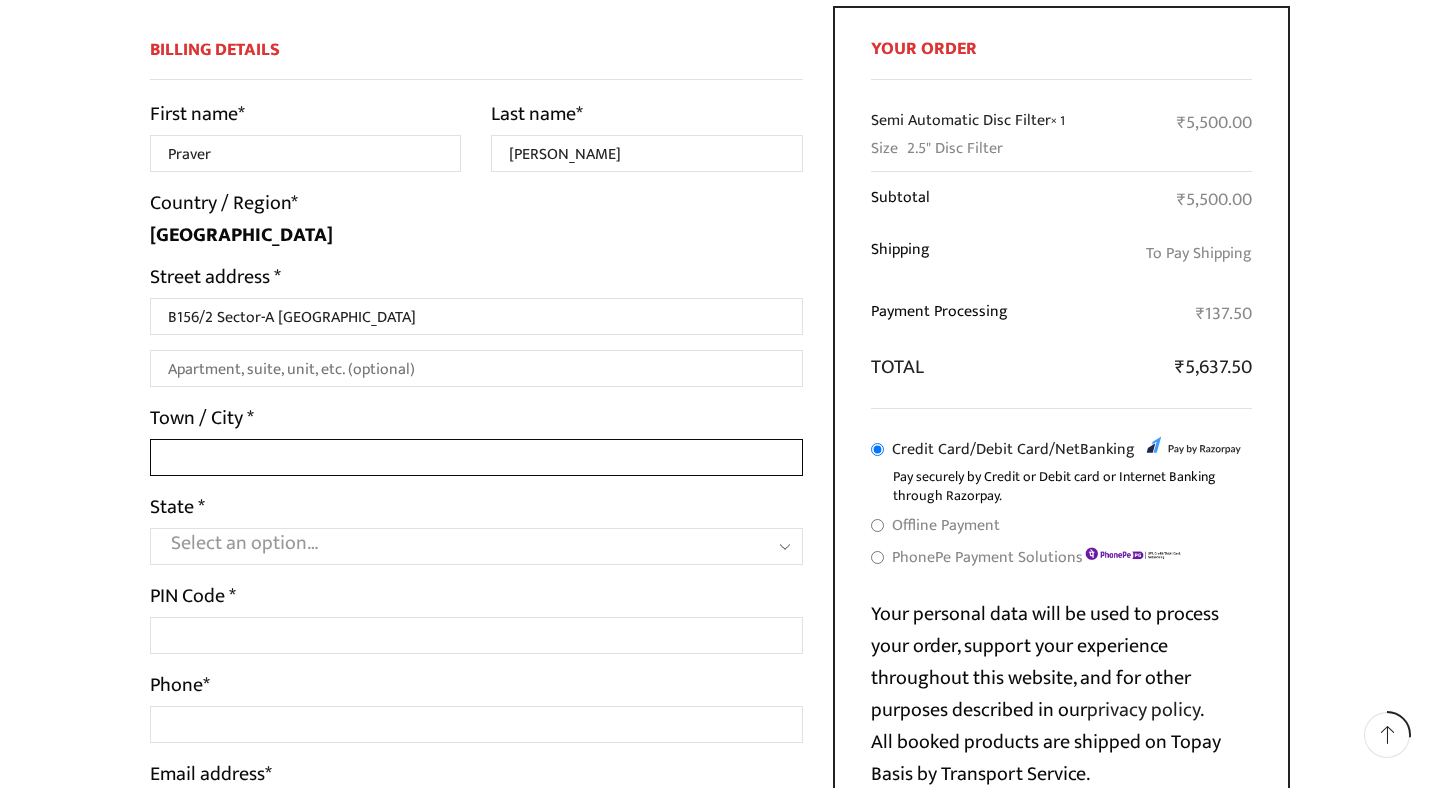 type on "Lucknow" 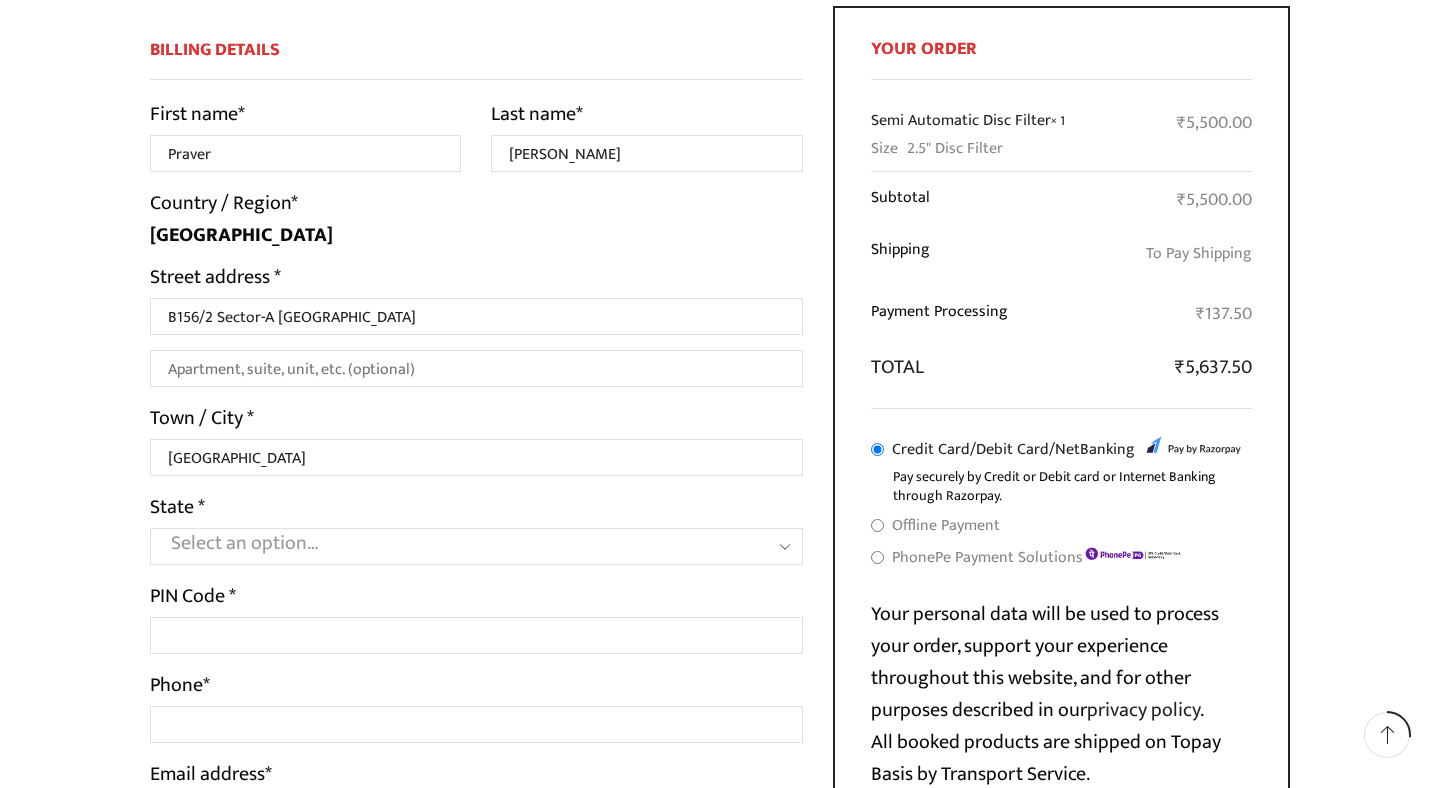 select on "UP" 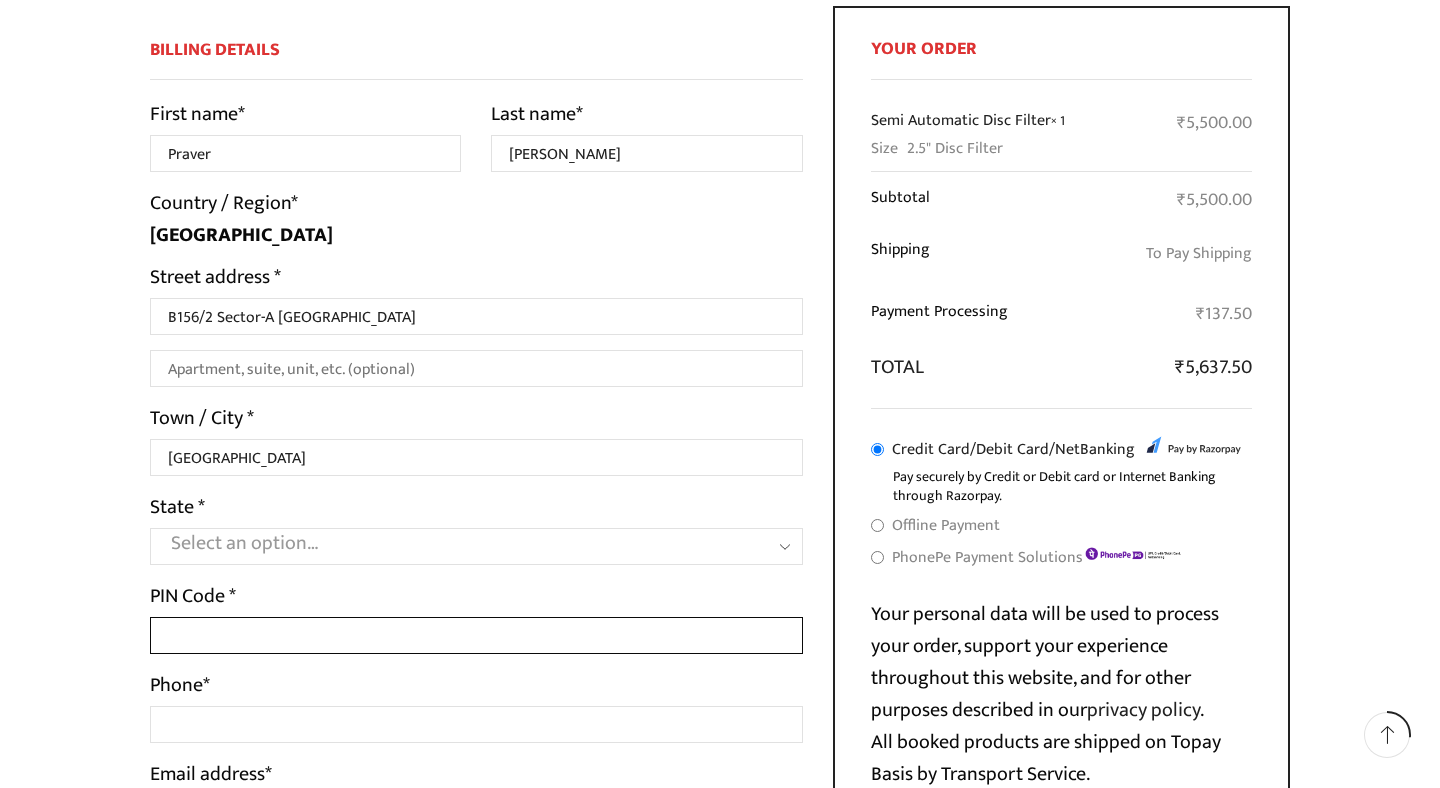 type on "226006" 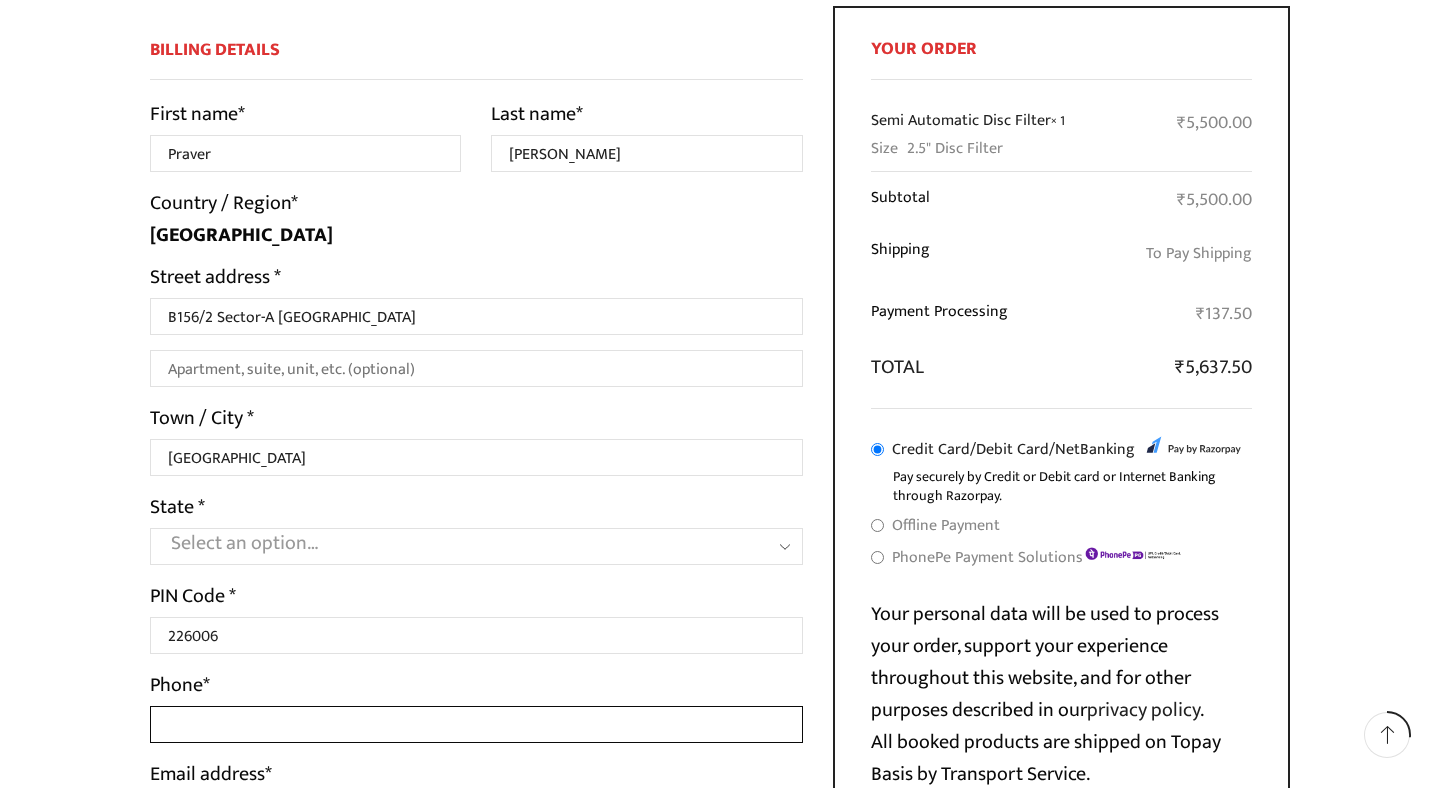 type on "+919999664869" 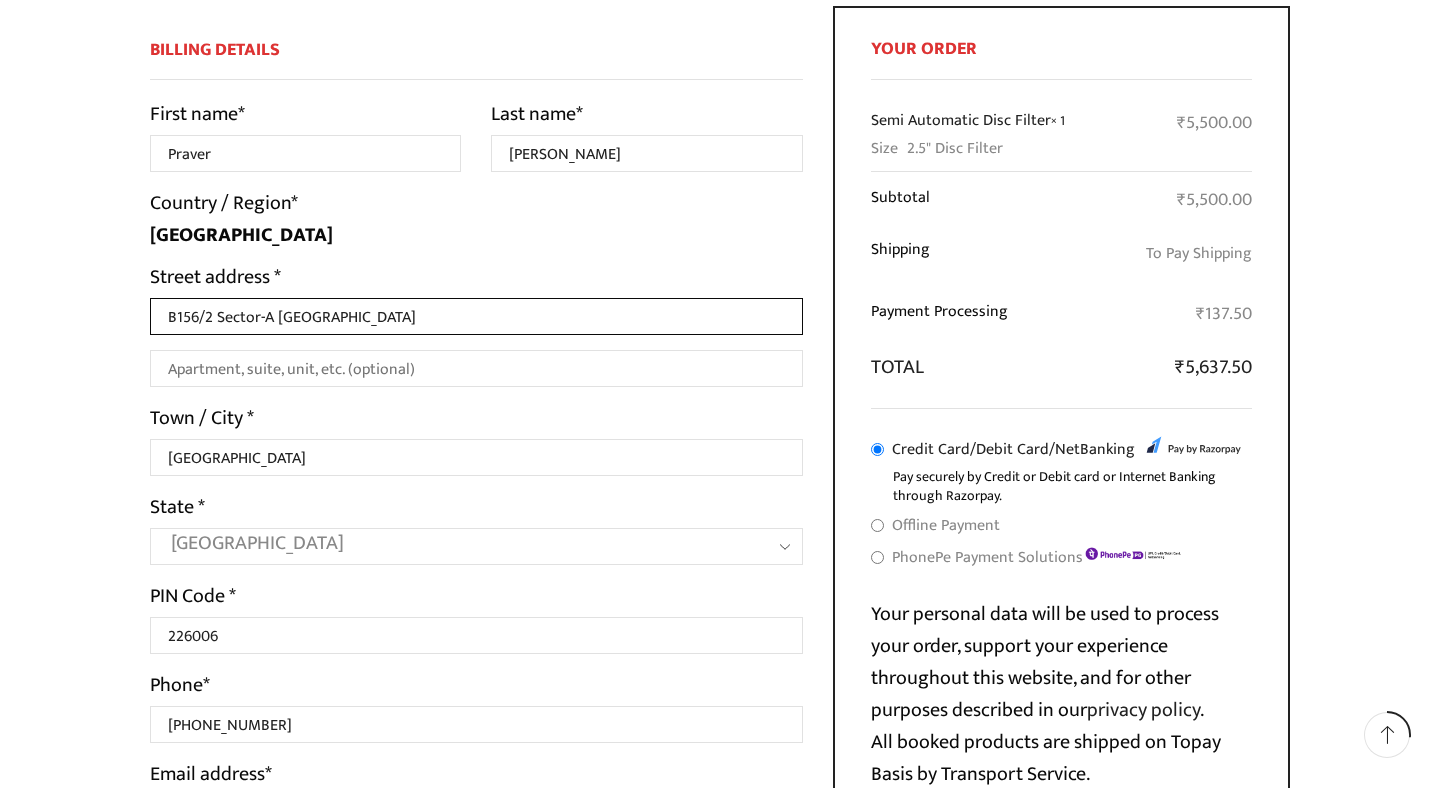 click on "B156/2 Sector-A Mahanagar" at bounding box center (476, 316) 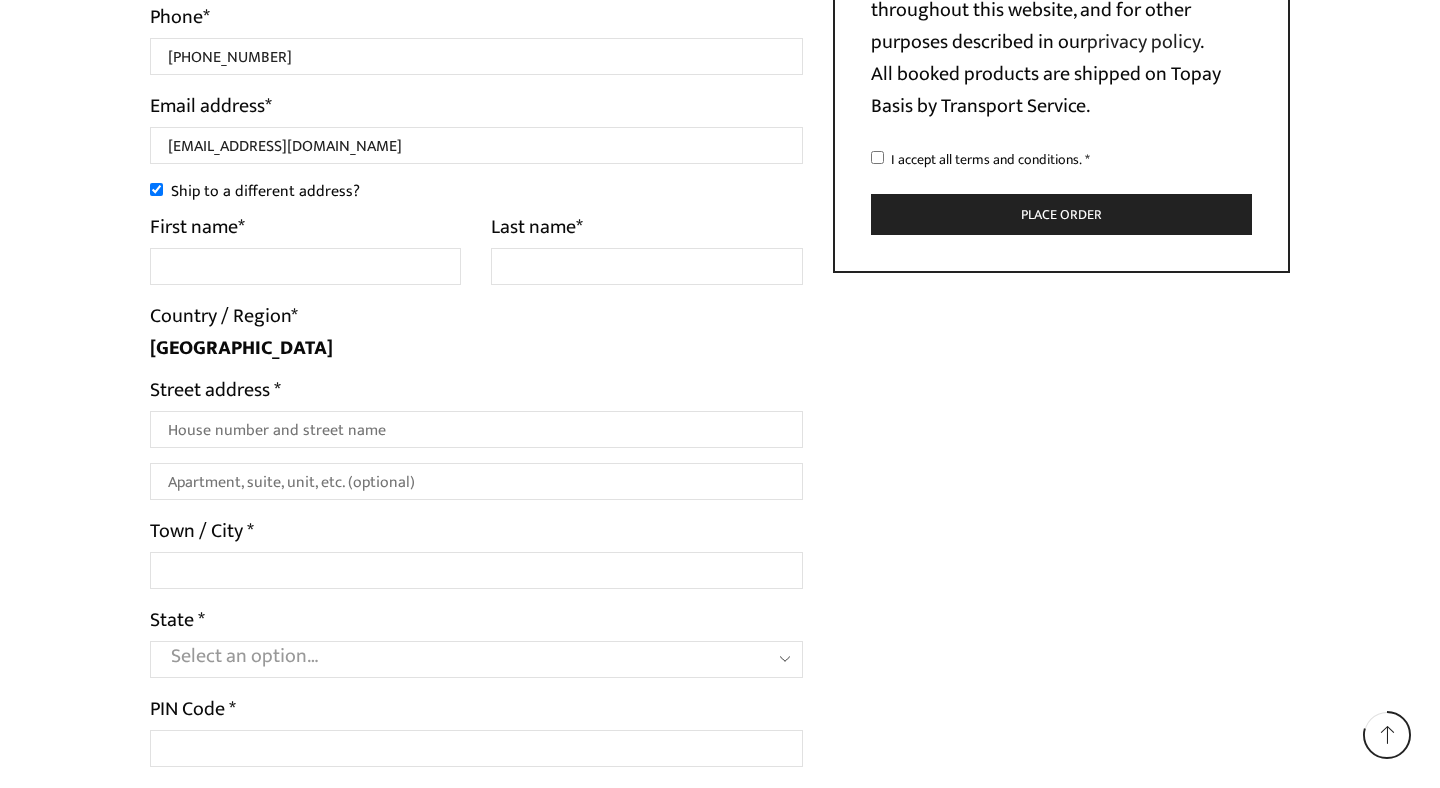 scroll, scrollTop: 1011, scrollLeft: 0, axis: vertical 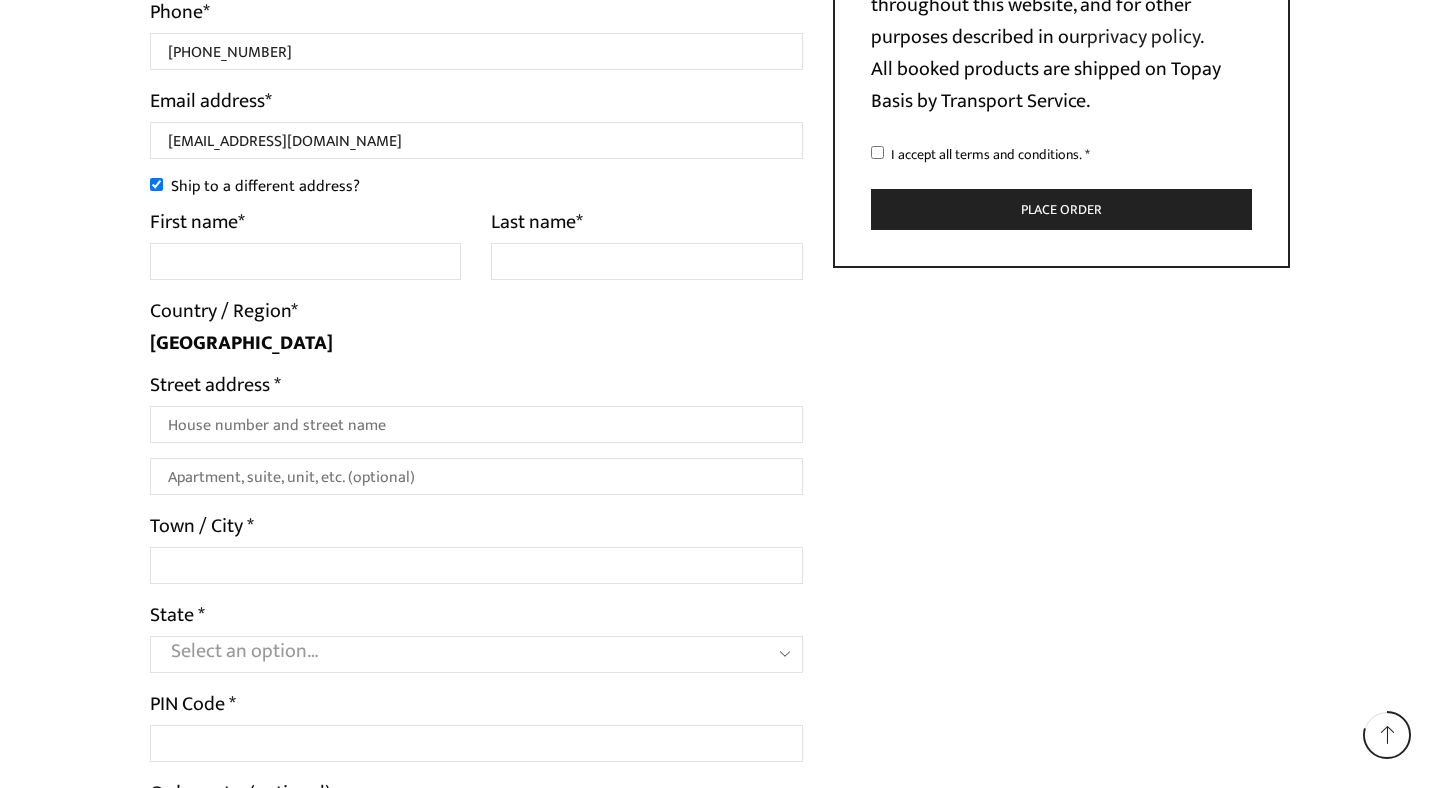 type on "B-156/2 Sector-A [GEOGRAPHIC_DATA]" 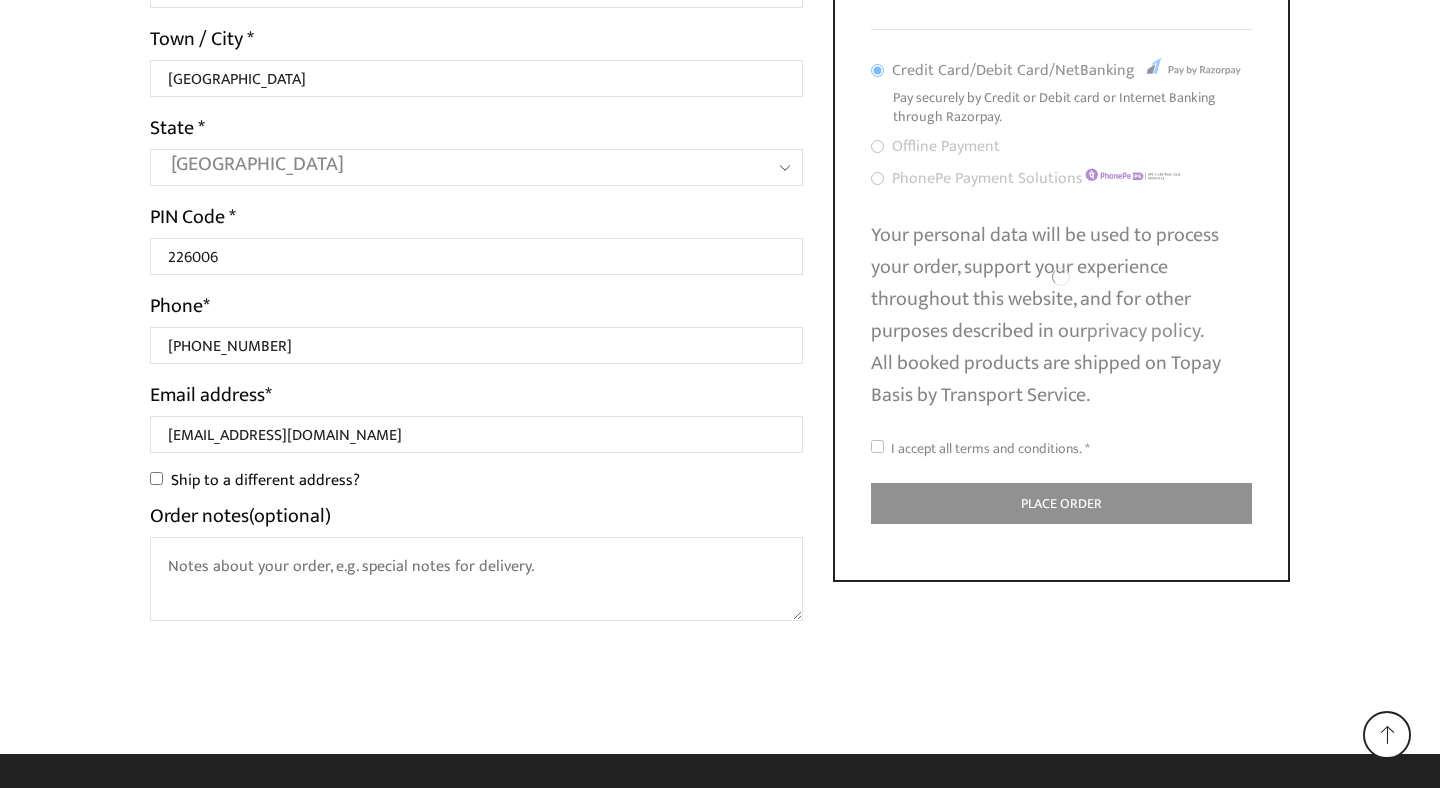 scroll, scrollTop: 706, scrollLeft: 0, axis: vertical 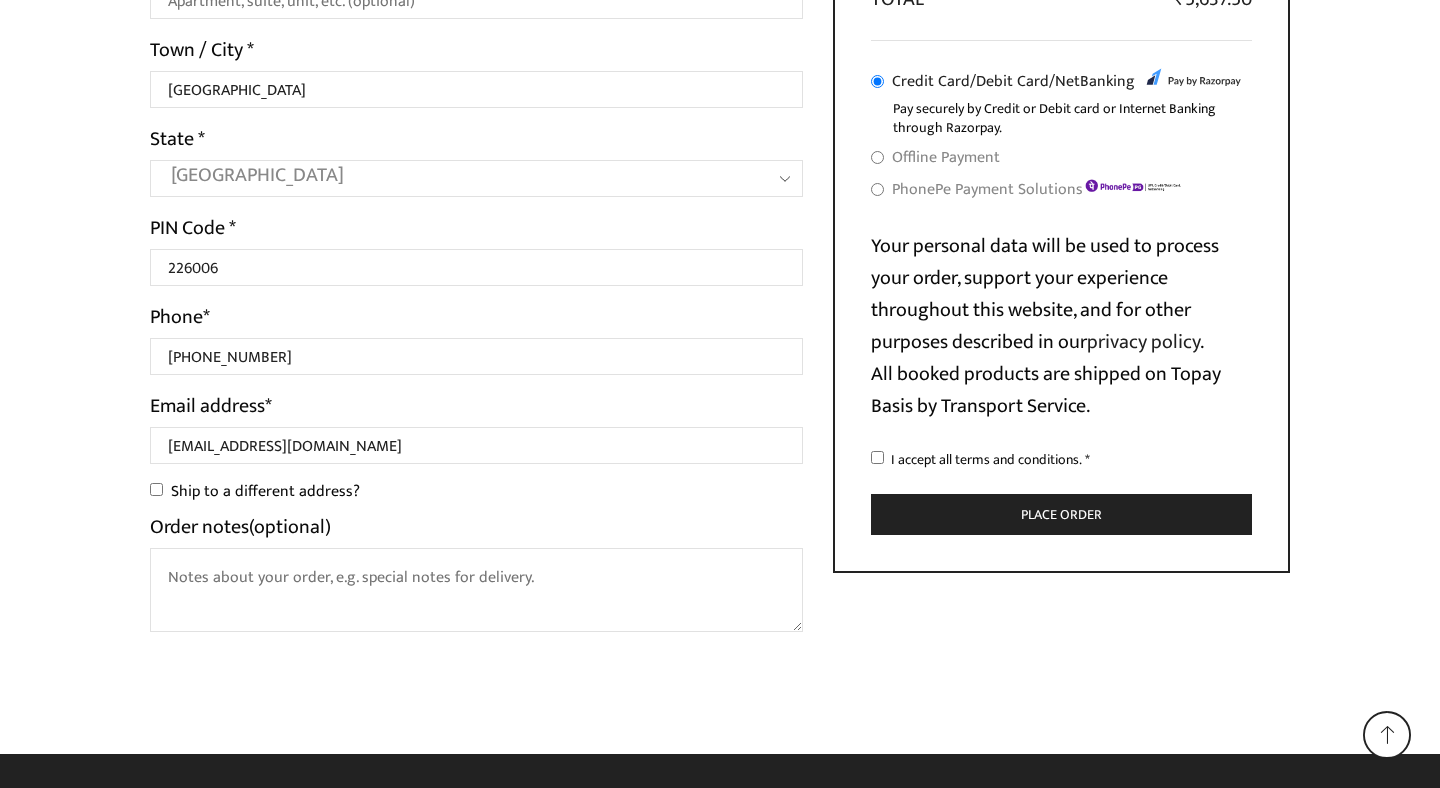 click on "I accept all terms and conditions.   *" at bounding box center (877, 457) 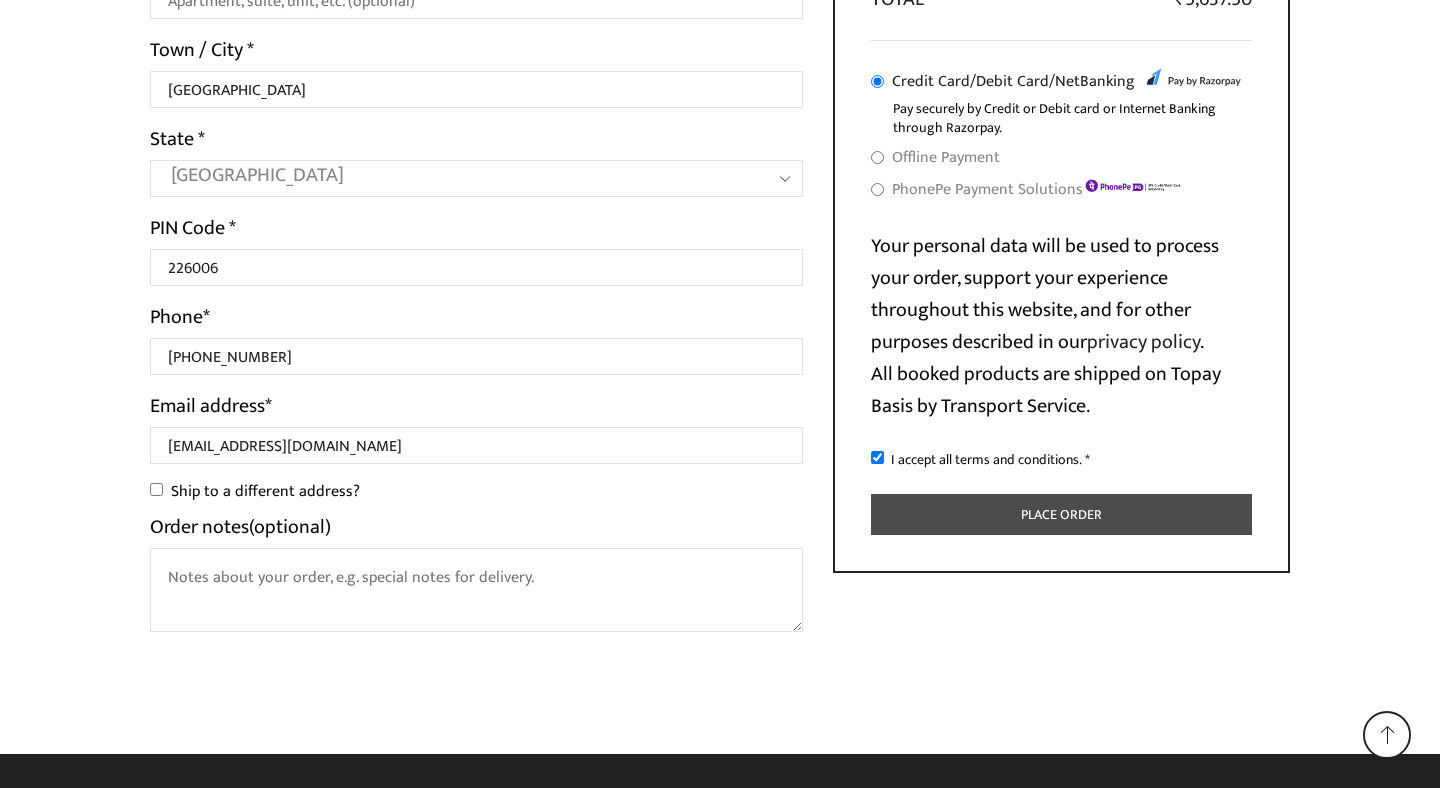click on "Place order" at bounding box center [1062, 514] 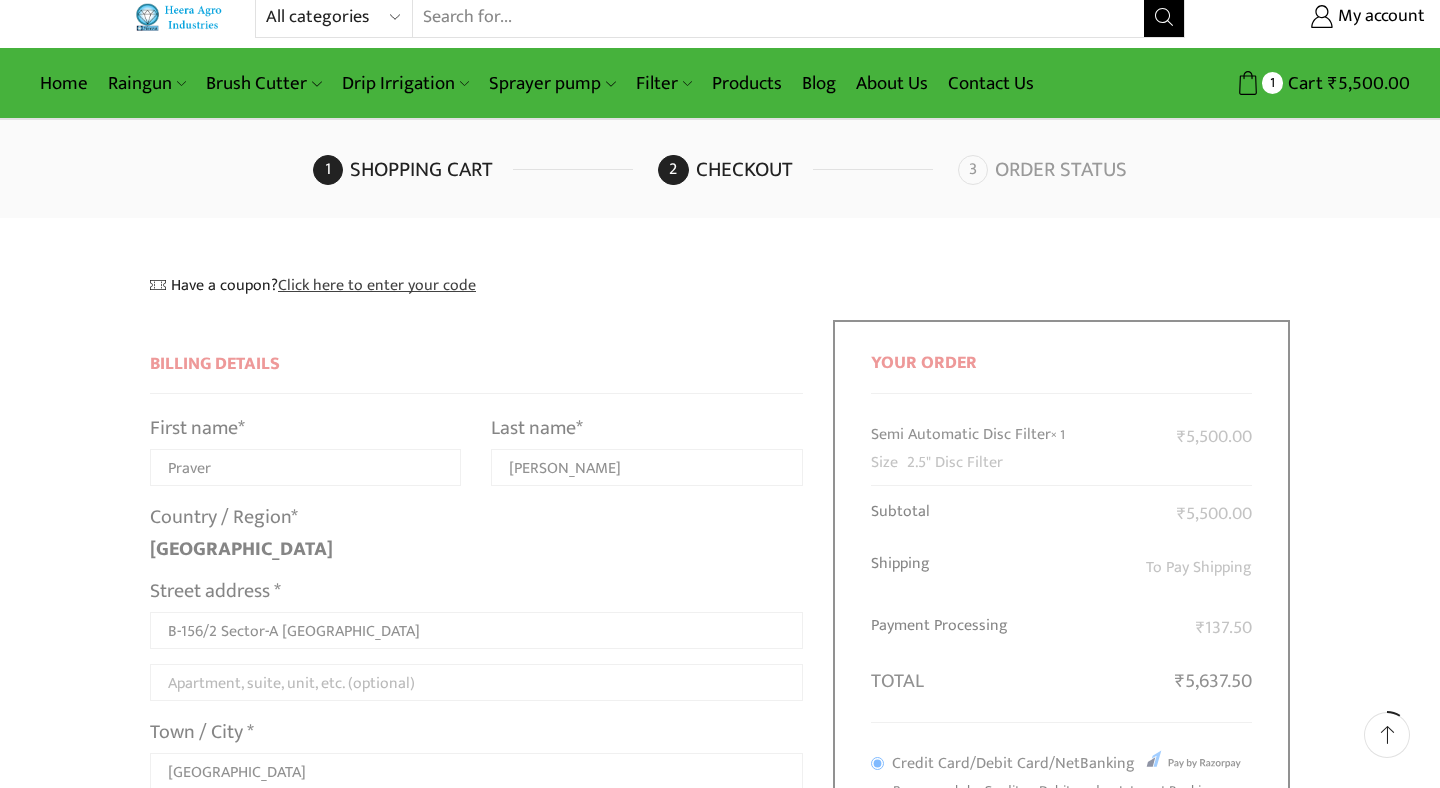 scroll, scrollTop: 267, scrollLeft: 0, axis: vertical 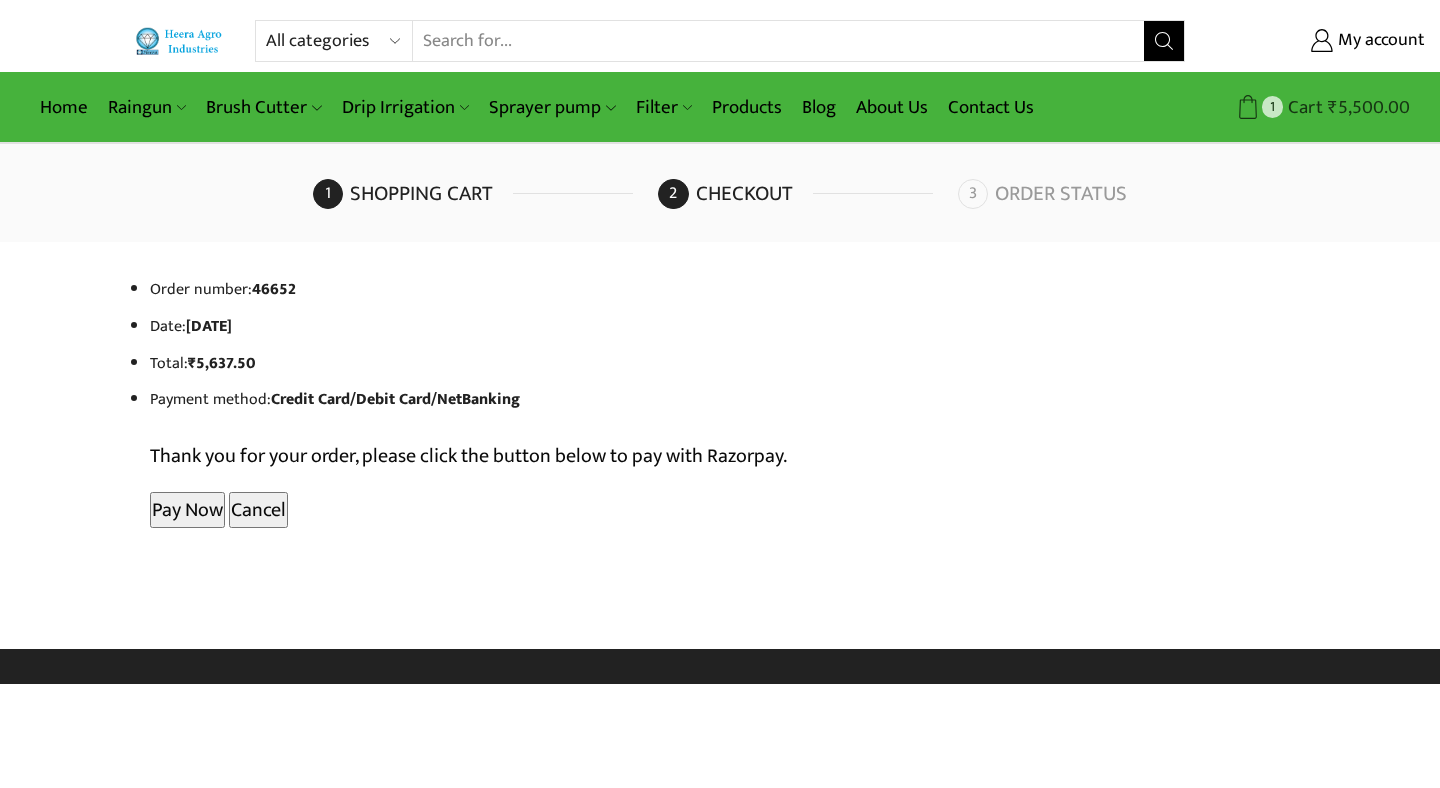 click on "Cart" at bounding box center [1303, 107] 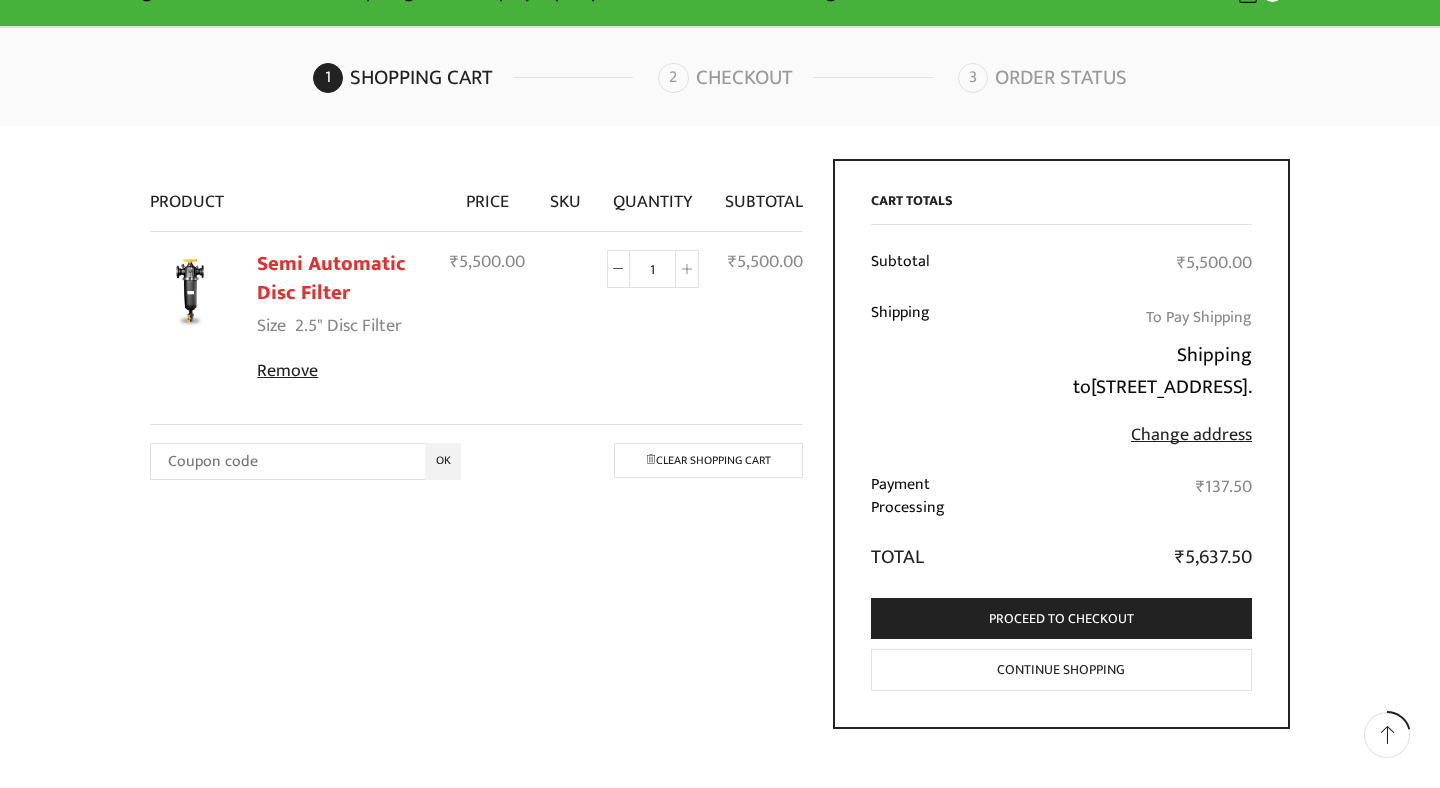 scroll, scrollTop: 124, scrollLeft: 0, axis: vertical 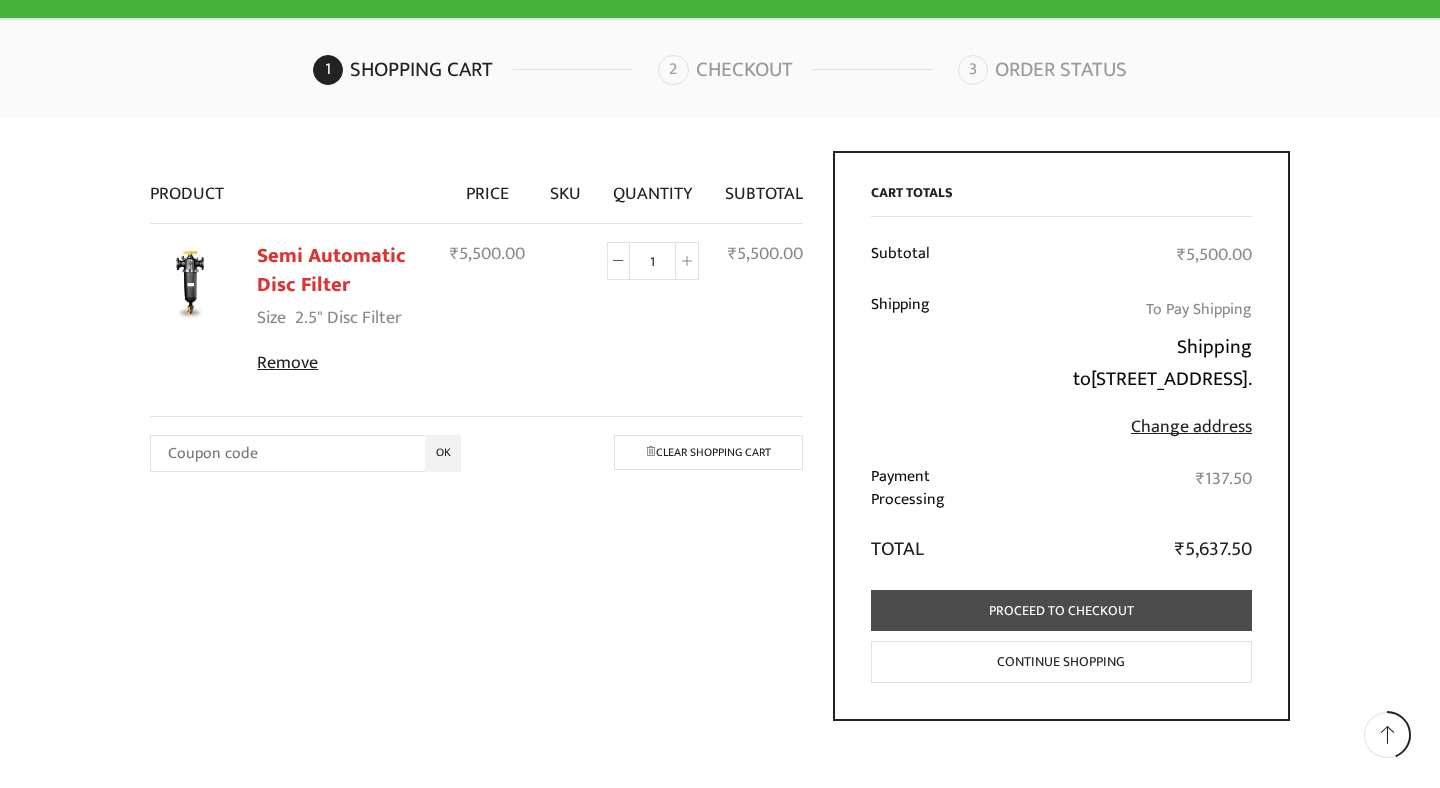 click on "Proceed to checkout" at bounding box center (1062, 610) 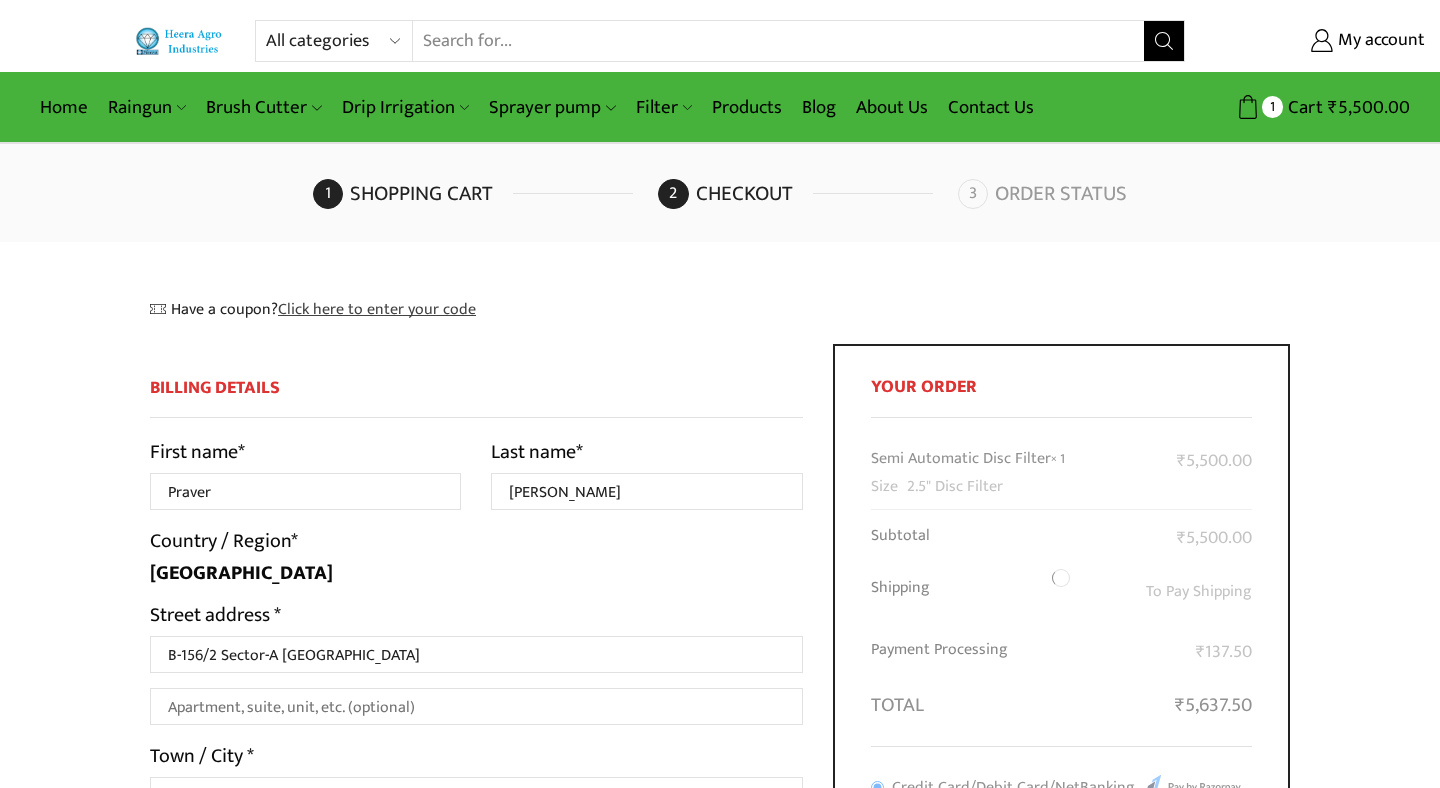 select on "UP" 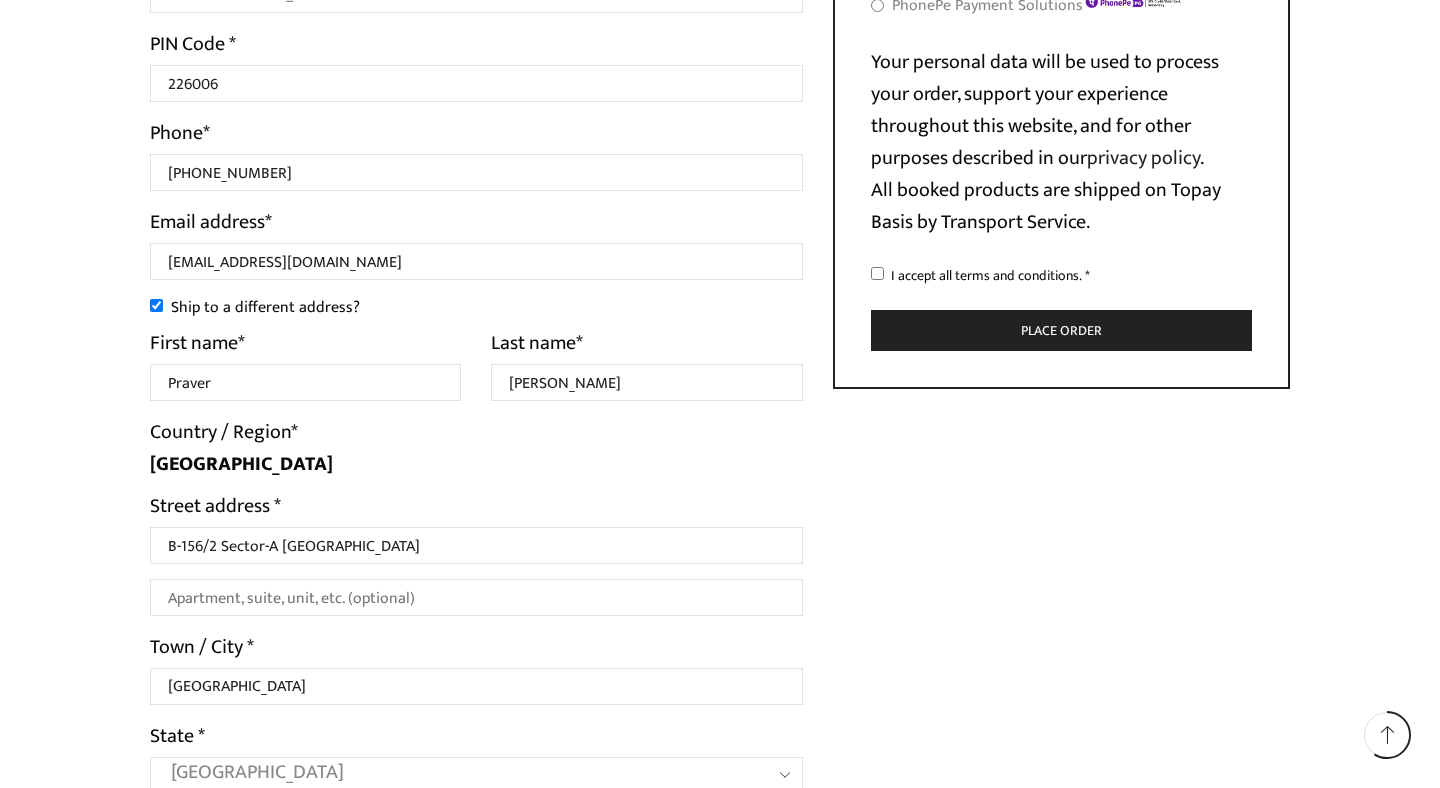 scroll, scrollTop: 959, scrollLeft: 0, axis: vertical 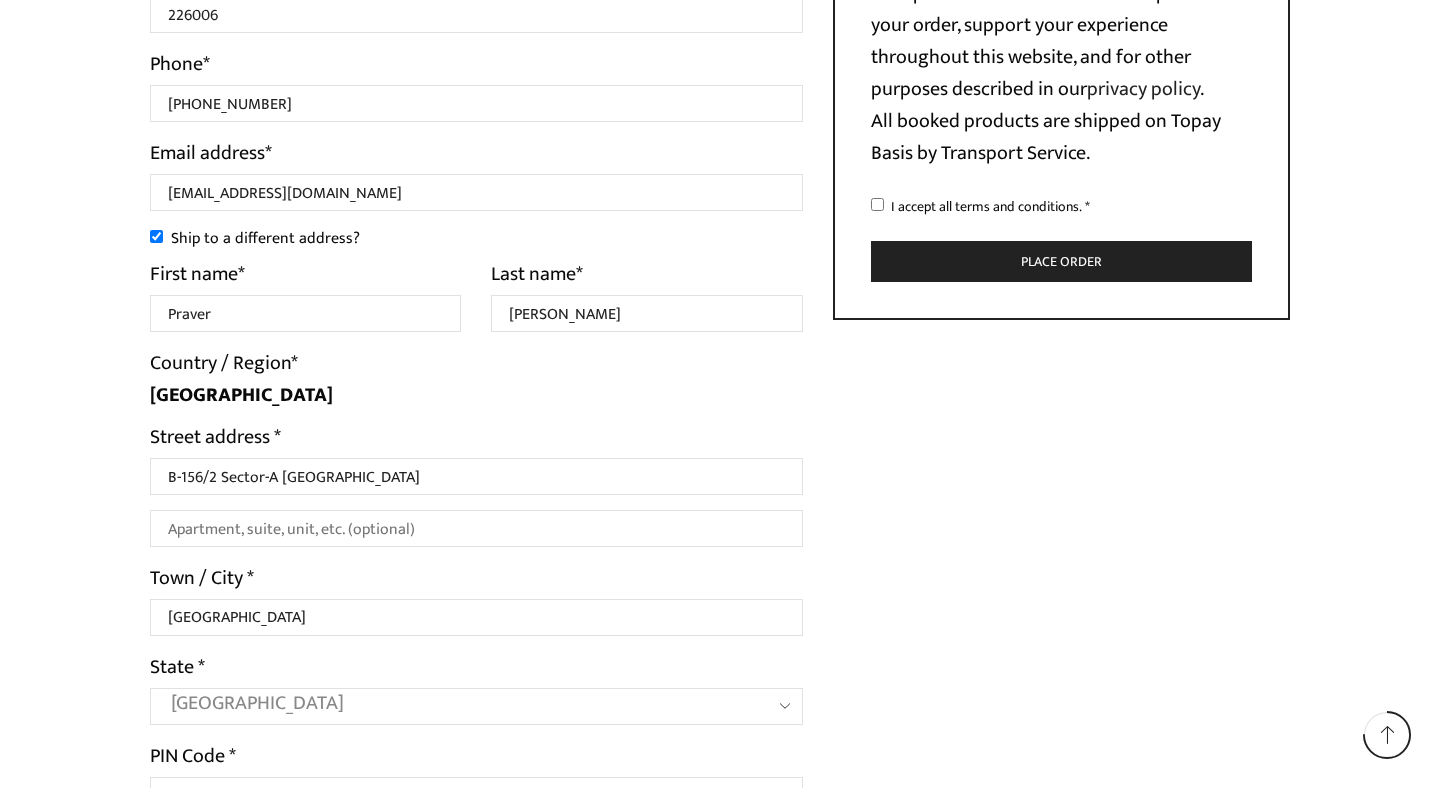 click on "I accept all terms and conditions.   *" at bounding box center (877, 204) 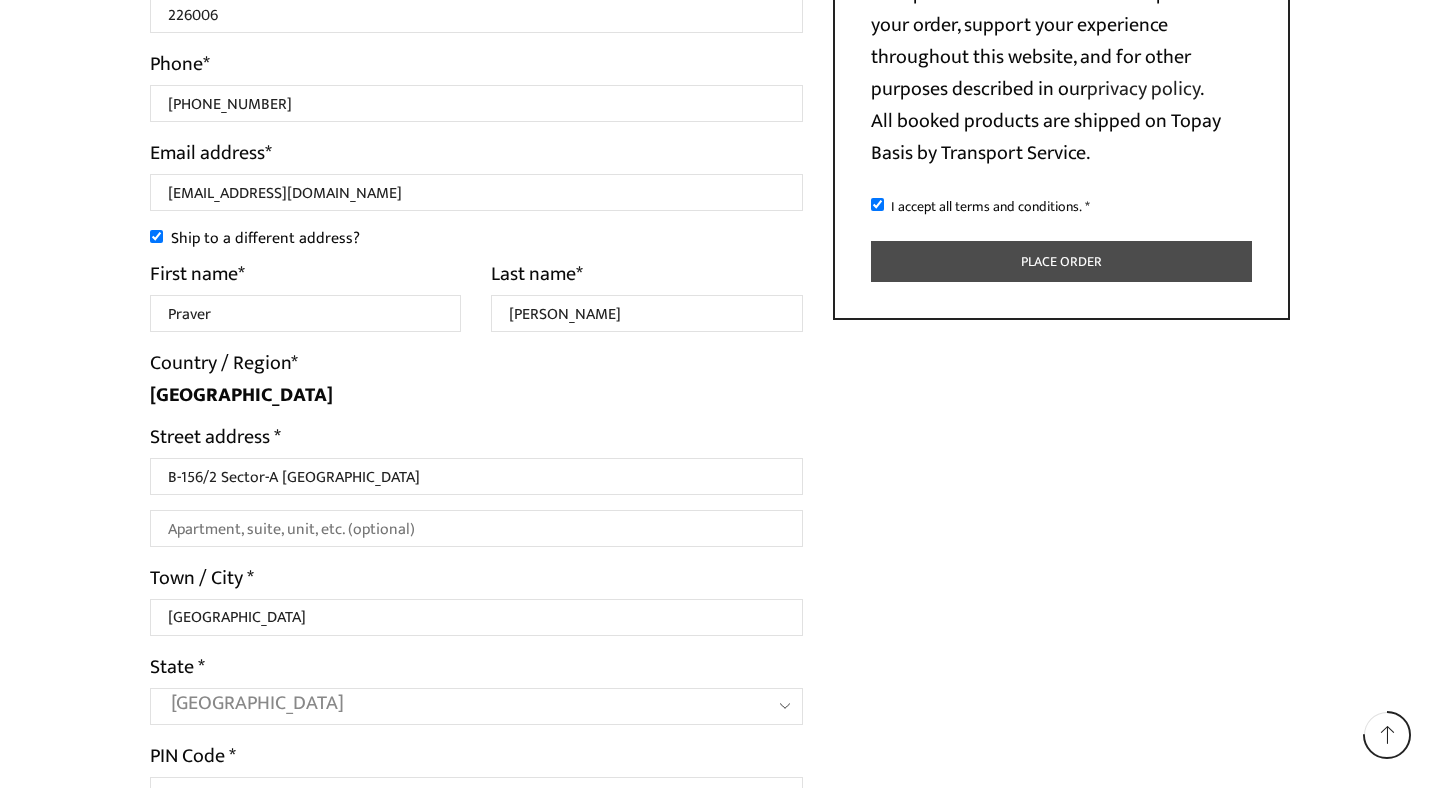 click on "Place order" at bounding box center [1062, 261] 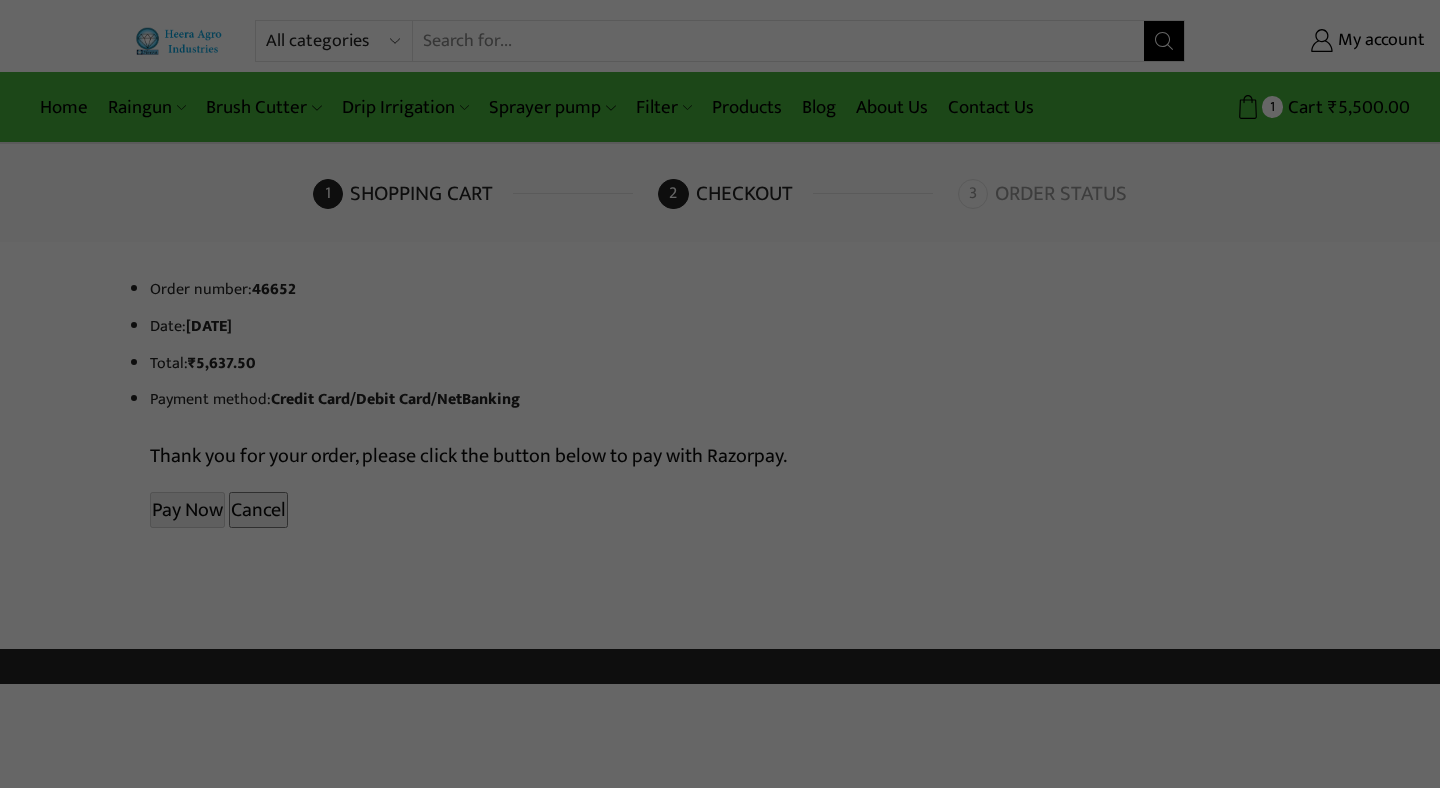scroll, scrollTop: 0, scrollLeft: 0, axis: both 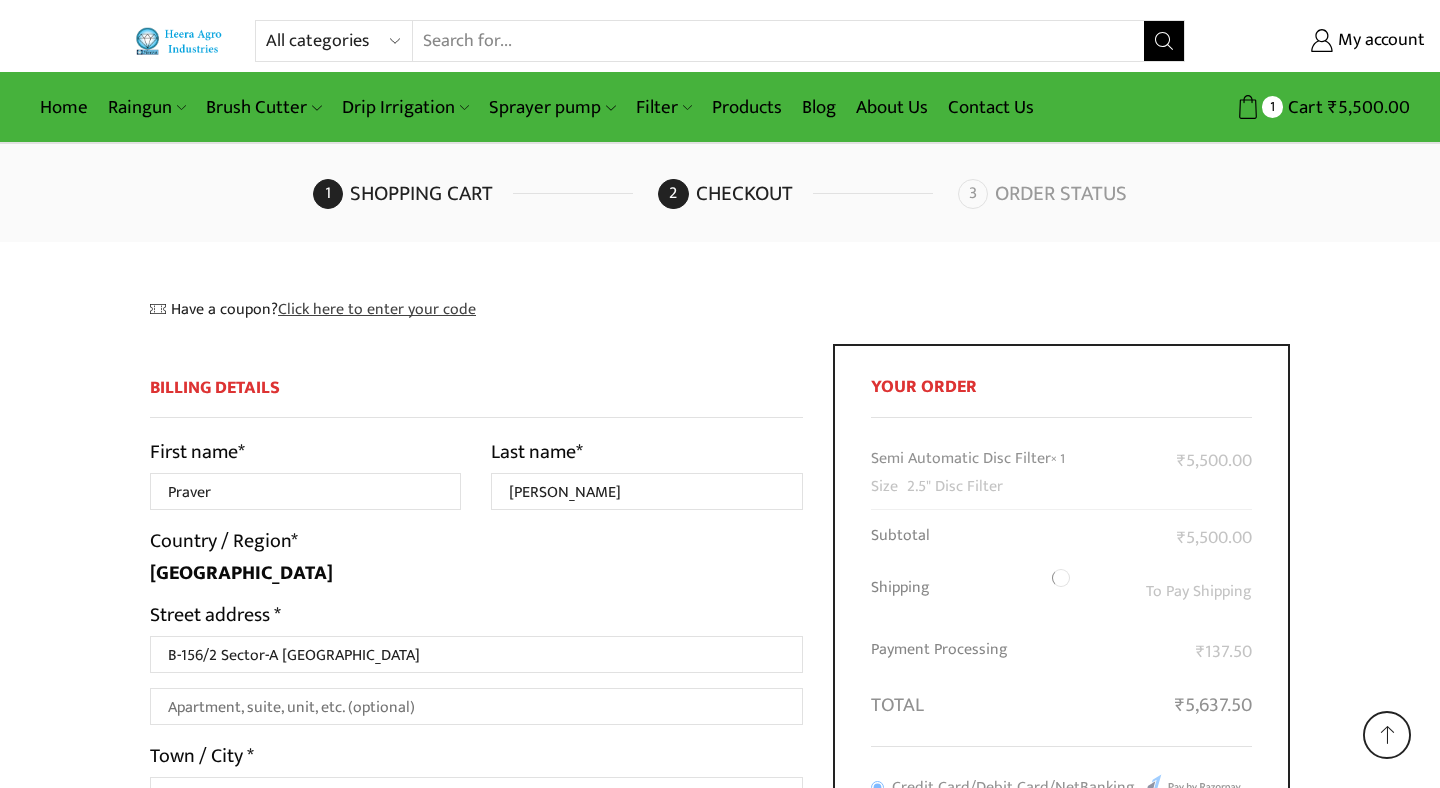 select on "UP" 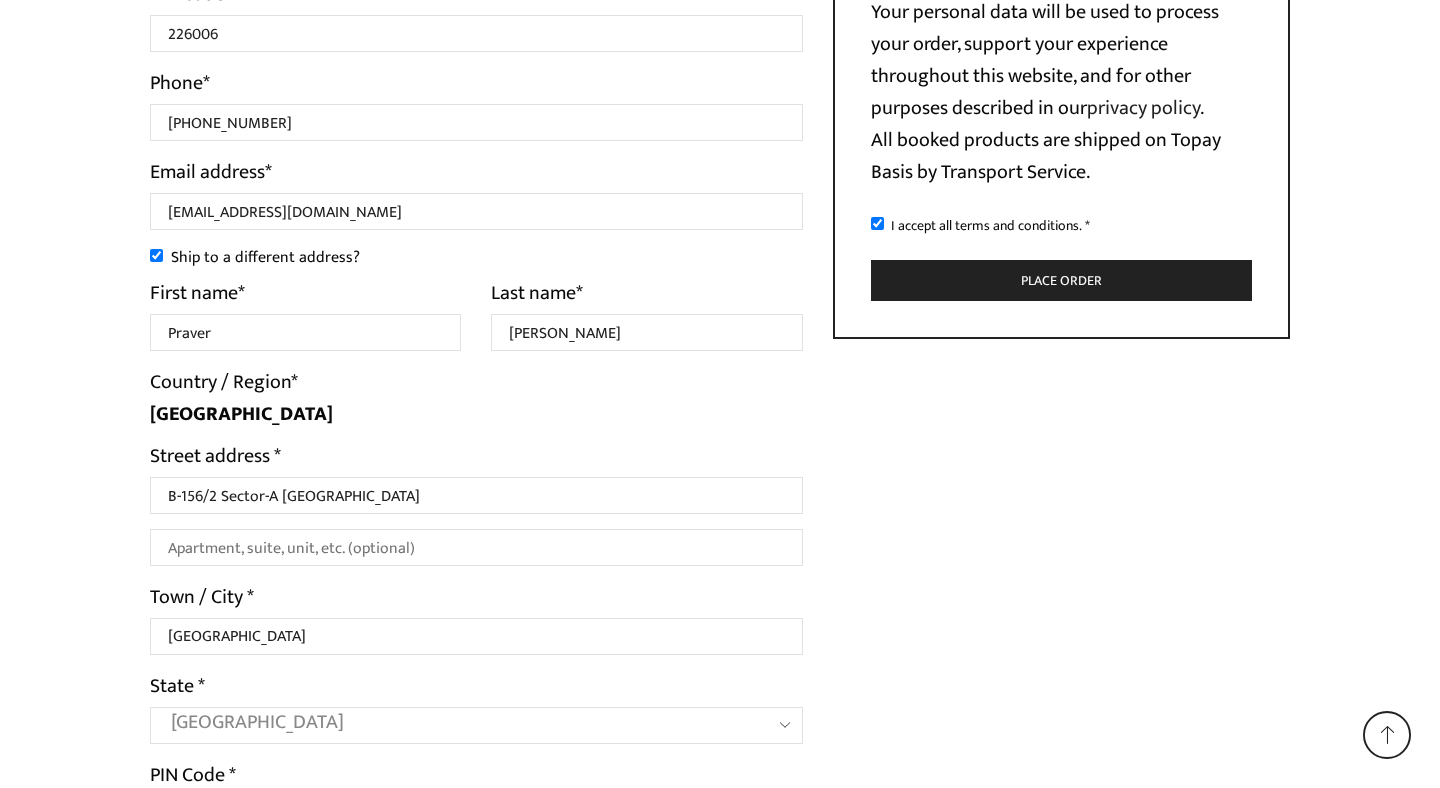 click on "Ship to a different address?" at bounding box center (156, 255) 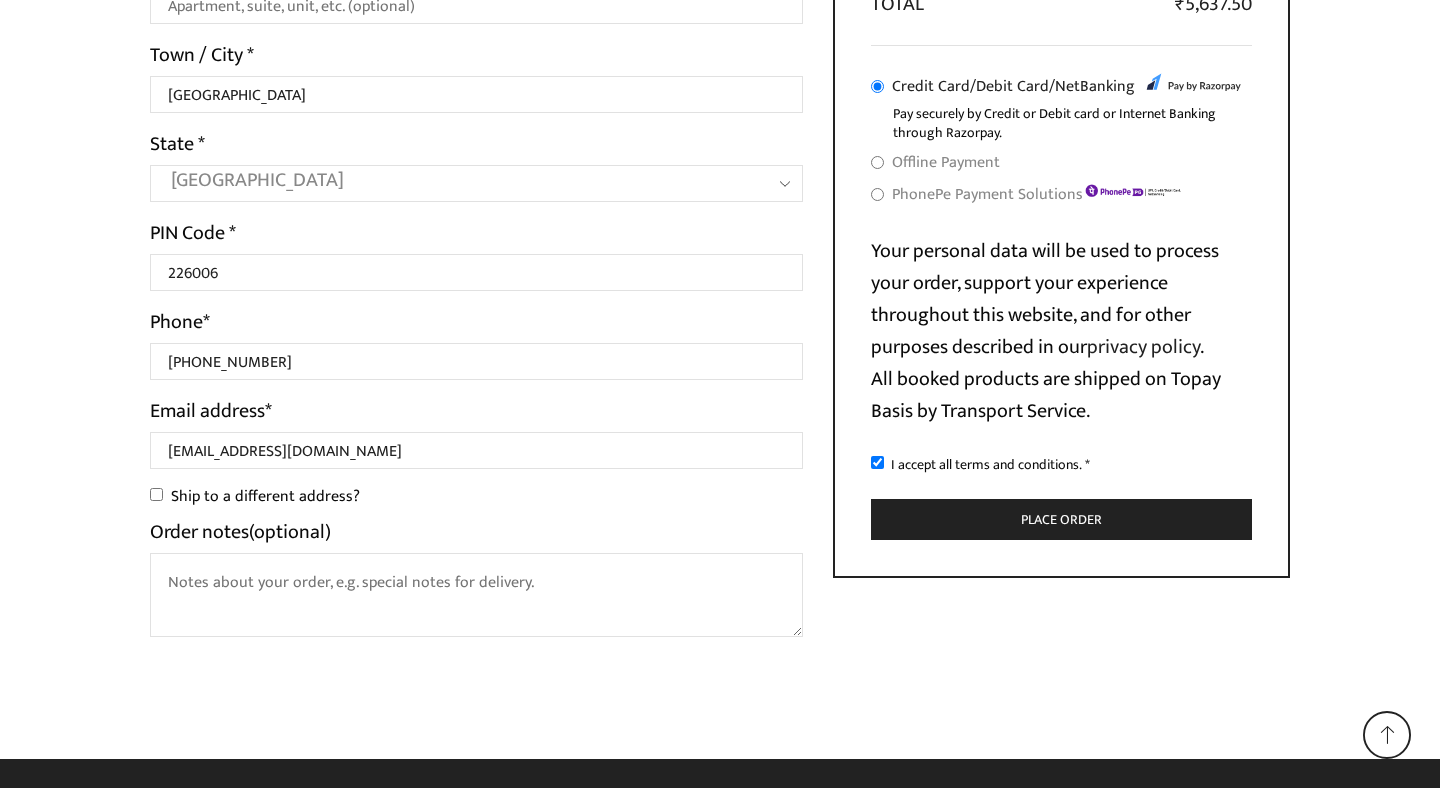 scroll, scrollTop: 700, scrollLeft: 0, axis: vertical 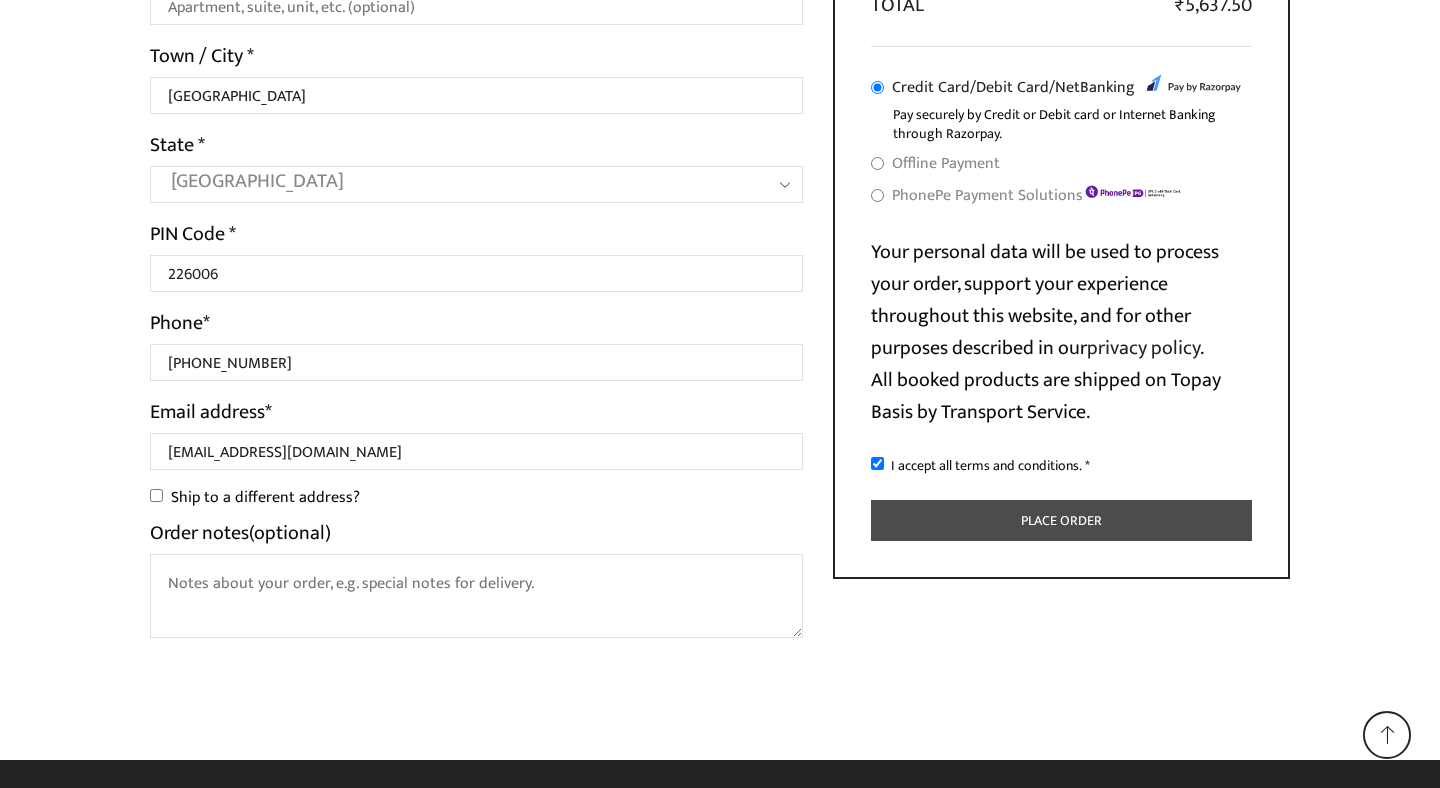 click on "Place order" at bounding box center (1062, 520) 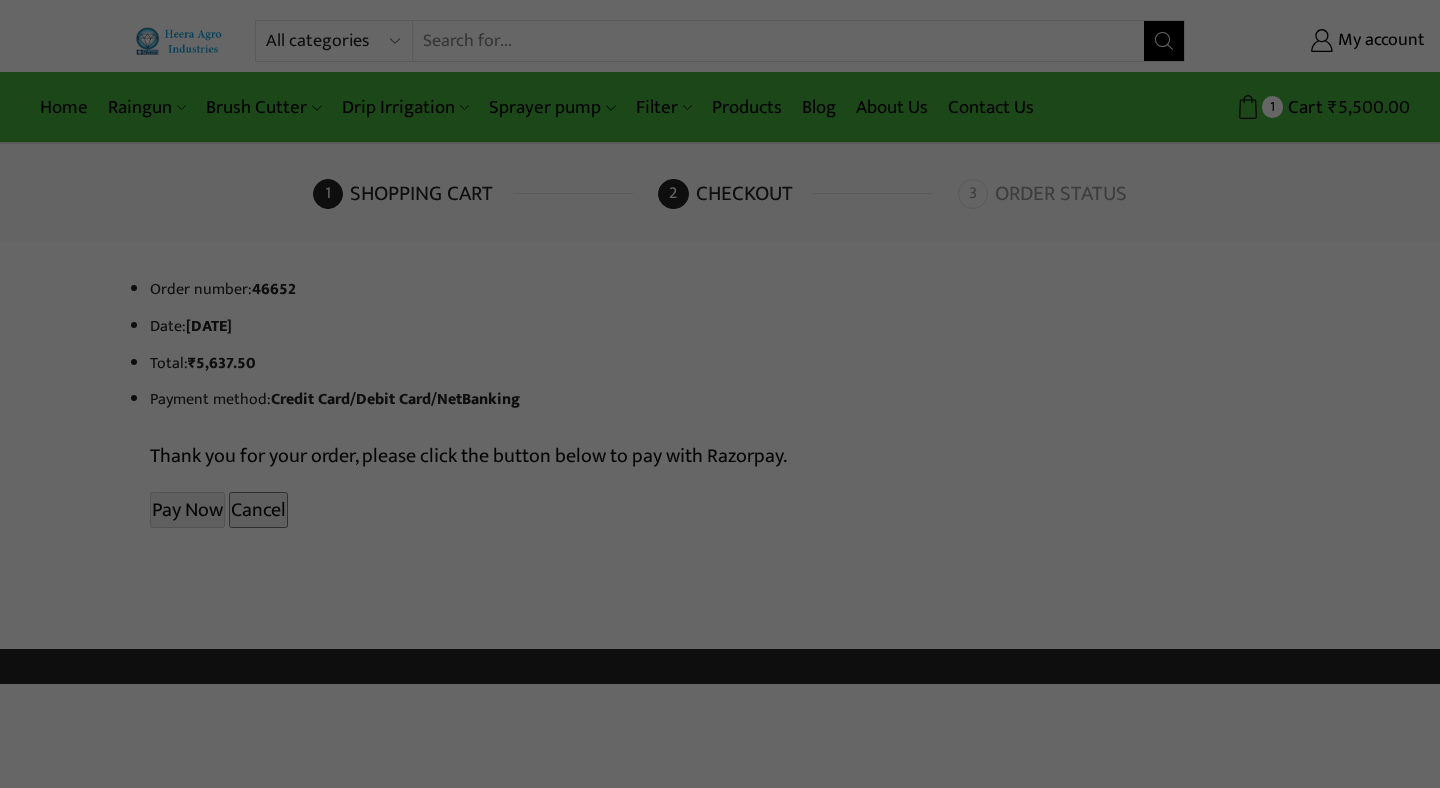 scroll, scrollTop: 0, scrollLeft: 0, axis: both 